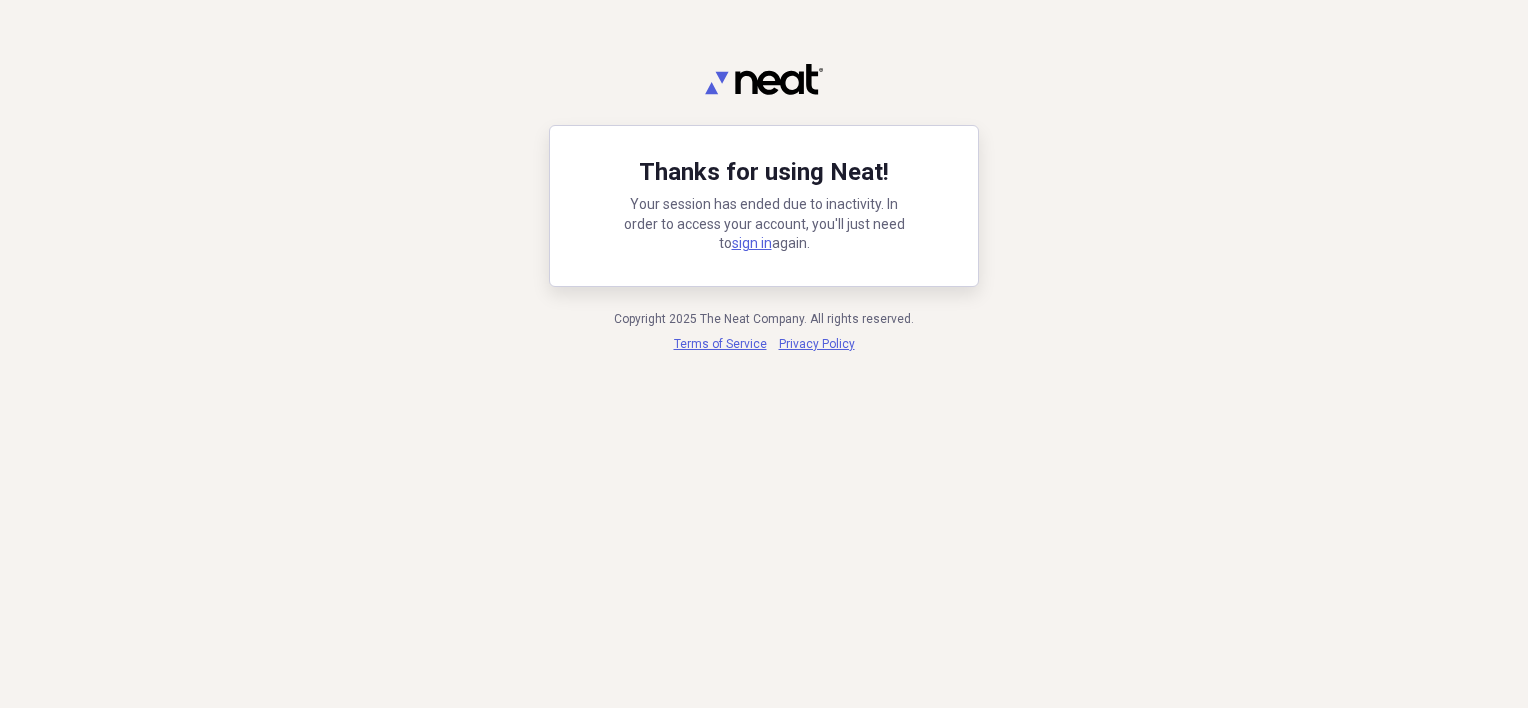 scroll, scrollTop: 0, scrollLeft: 0, axis: both 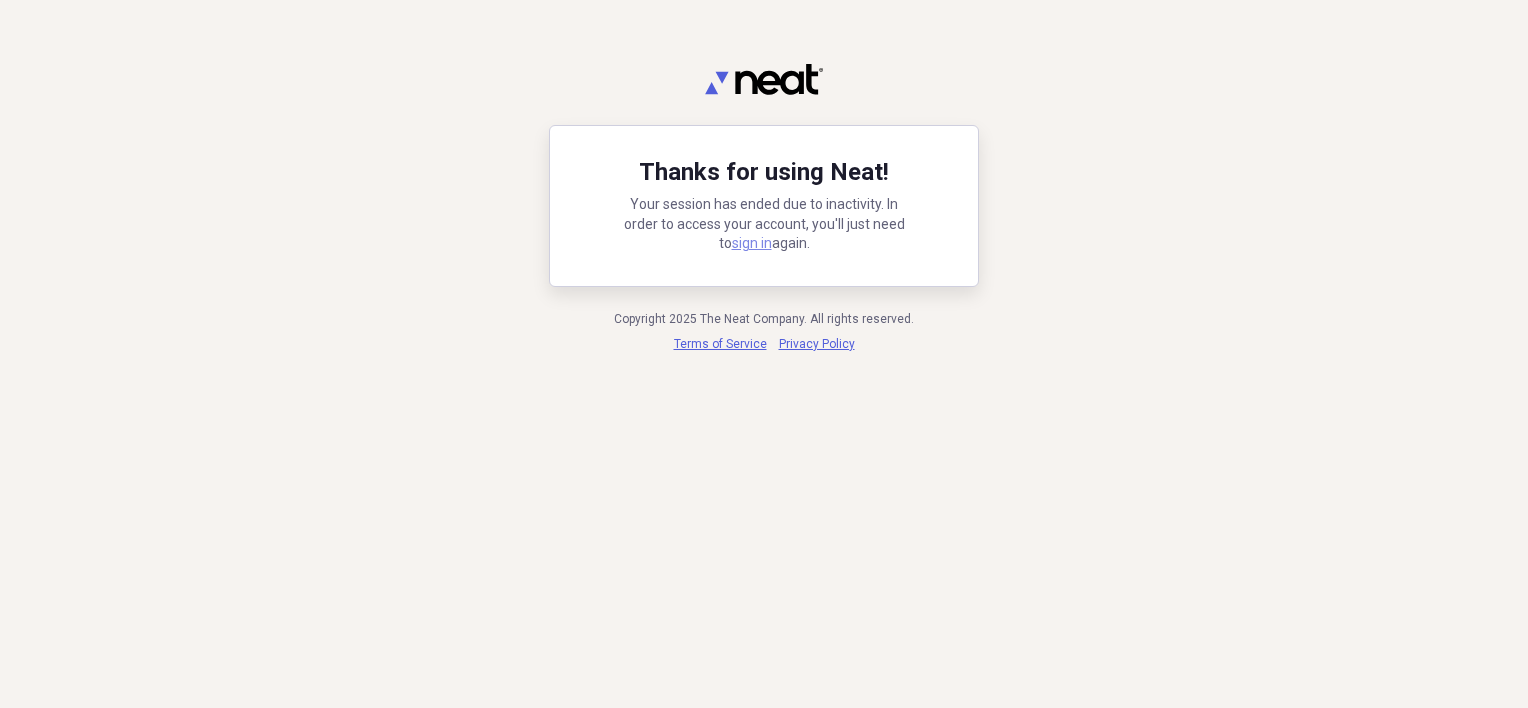 click on "sign in" at bounding box center [752, 243] 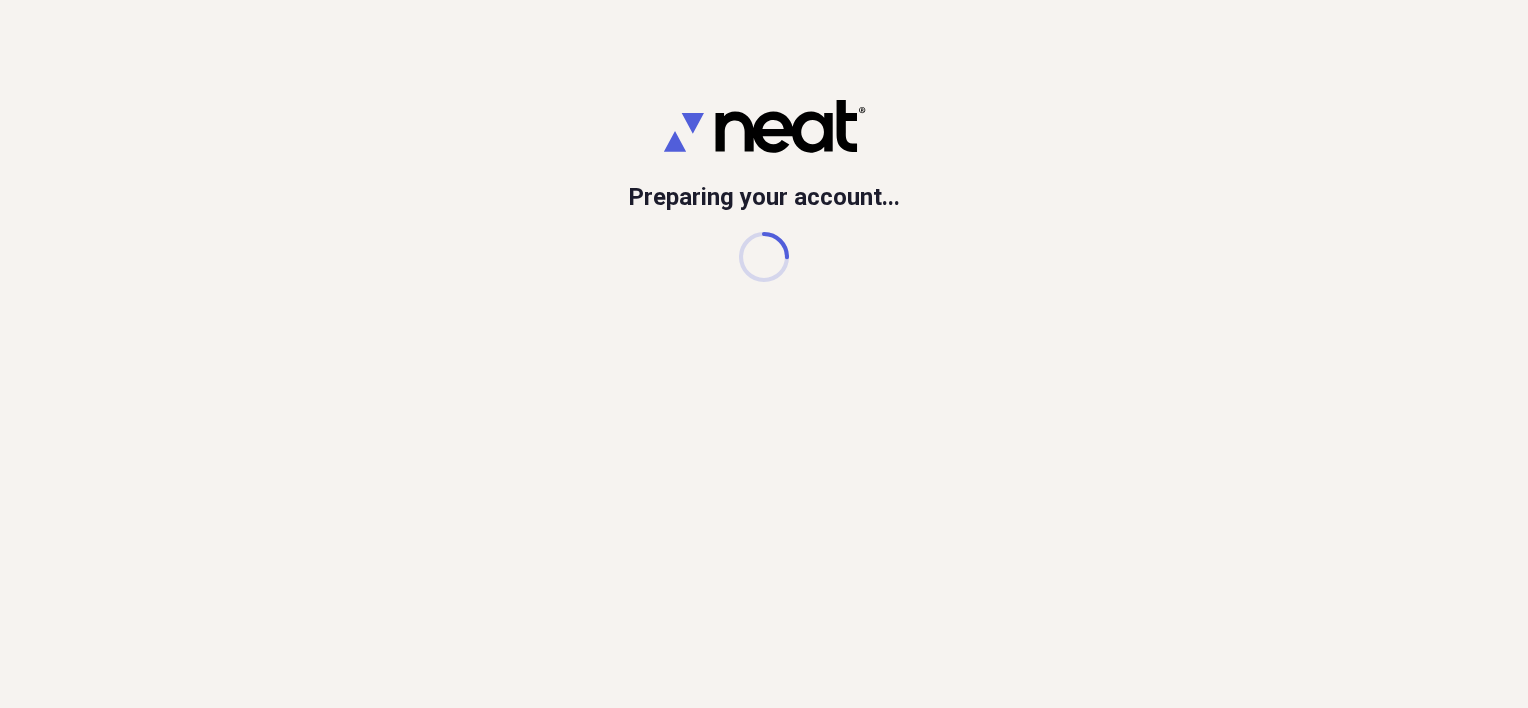 scroll, scrollTop: 0, scrollLeft: 0, axis: both 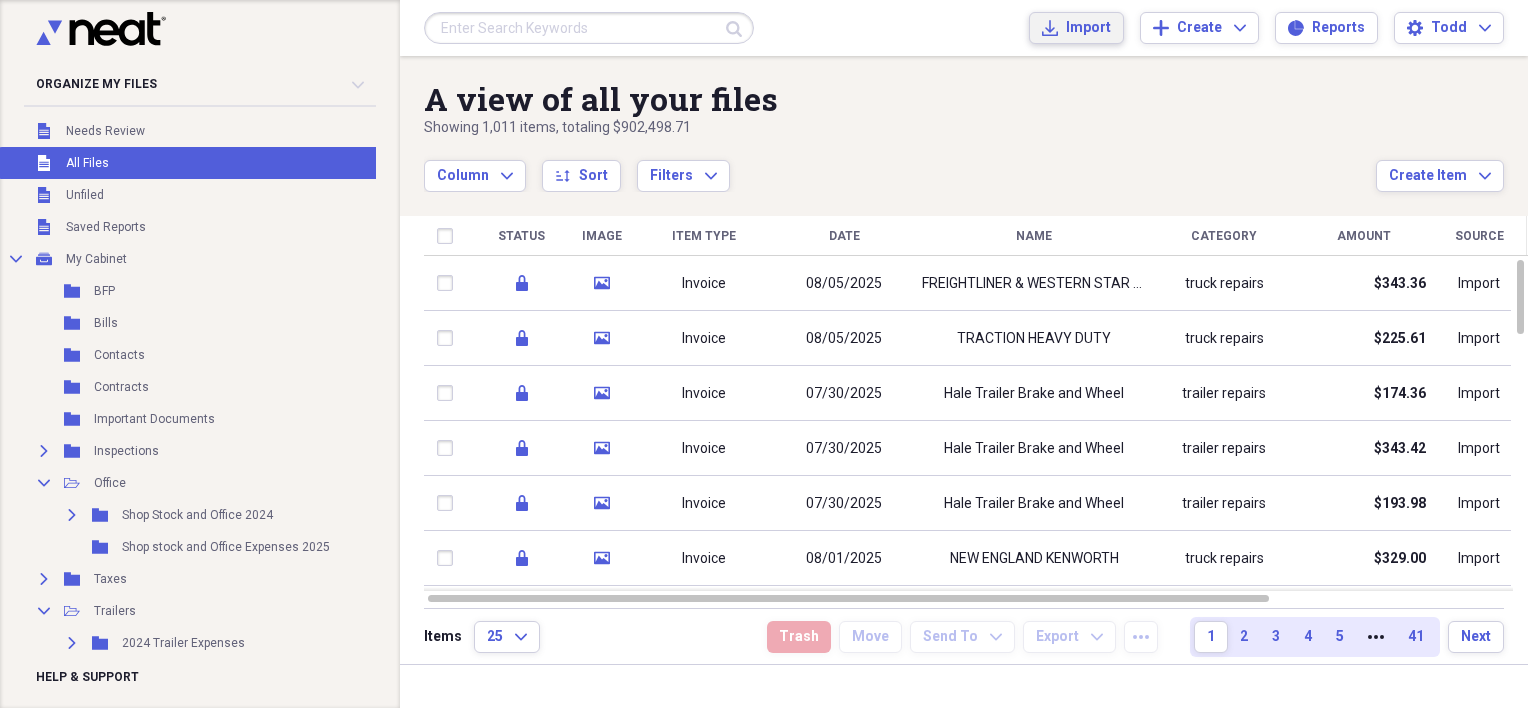 click on "Import" at bounding box center [1088, 28] 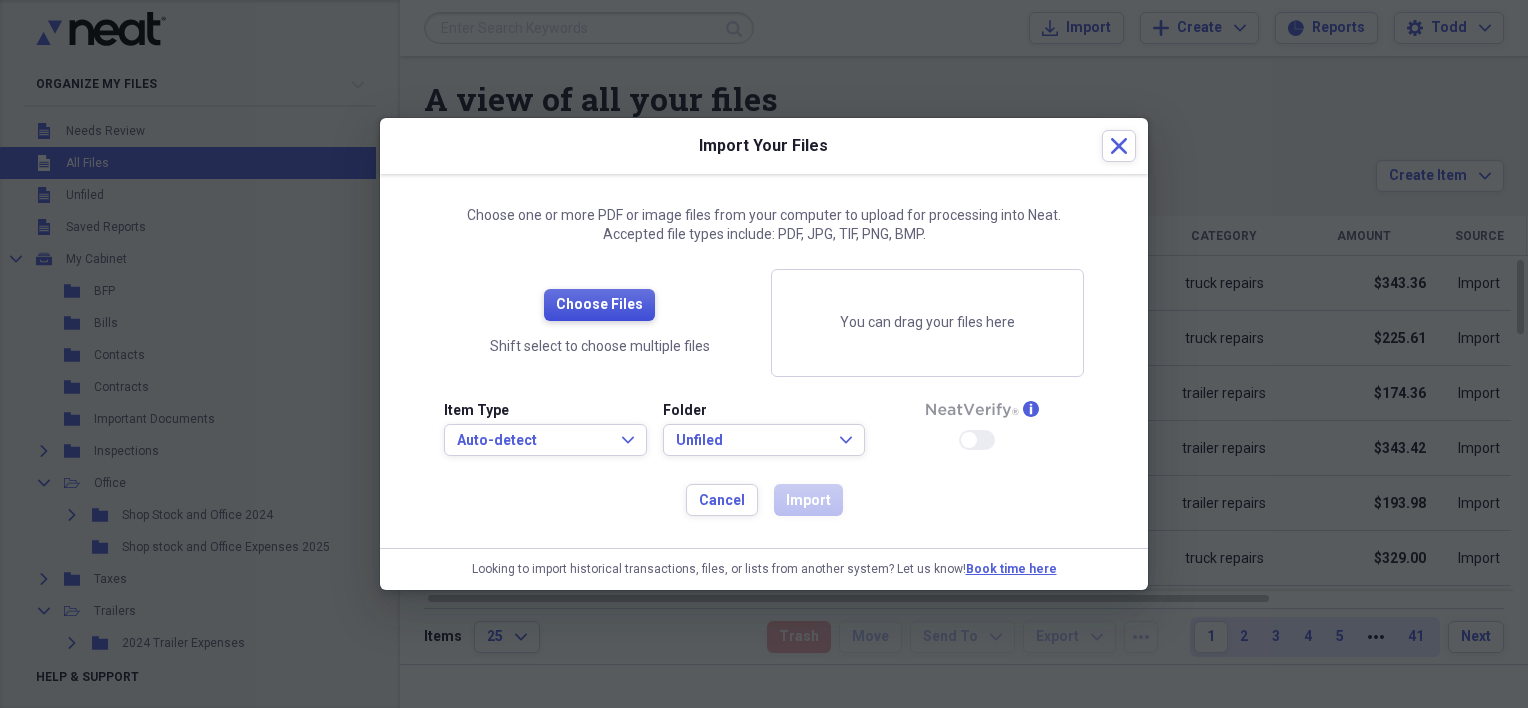 click on "Choose Files" at bounding box center [599, 305] 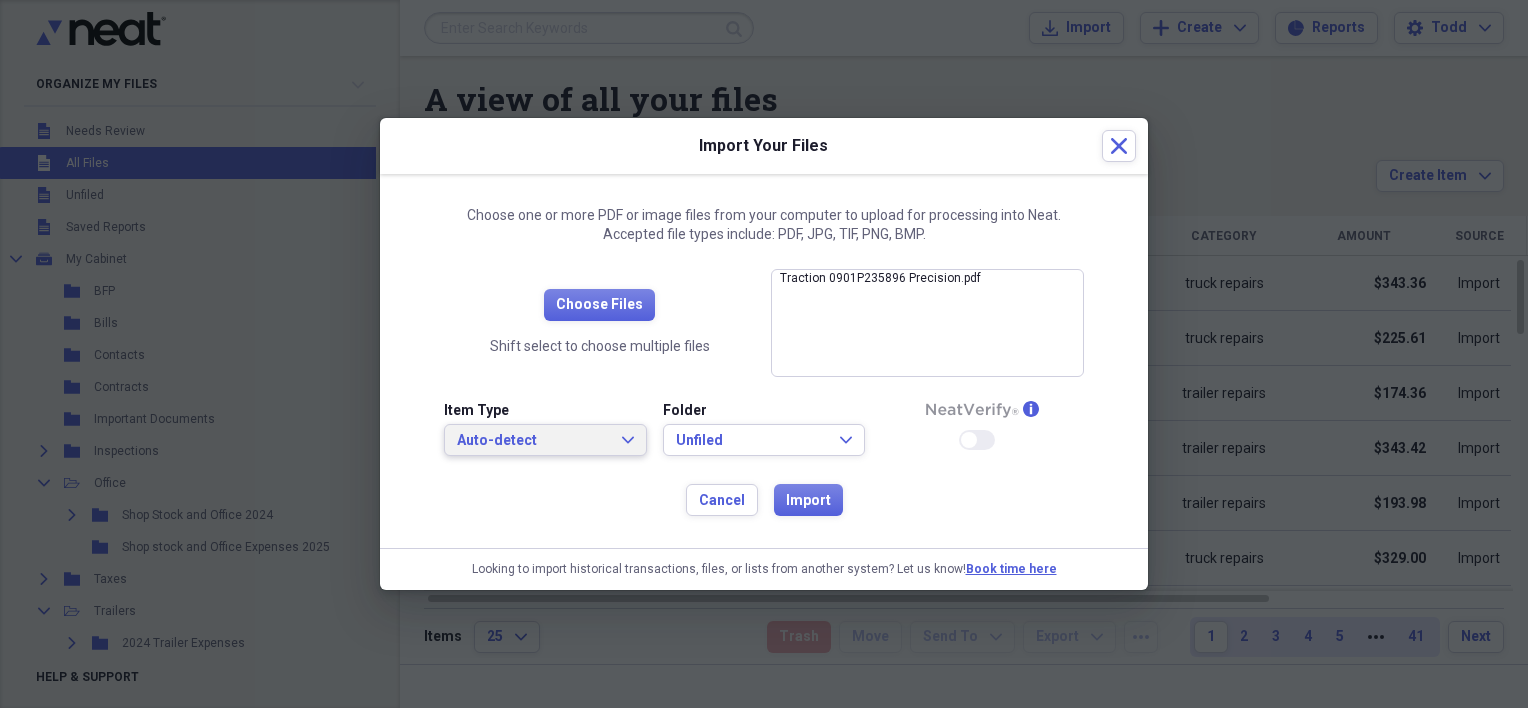 click on "Auto-detect" at bounding box center [533, 441] 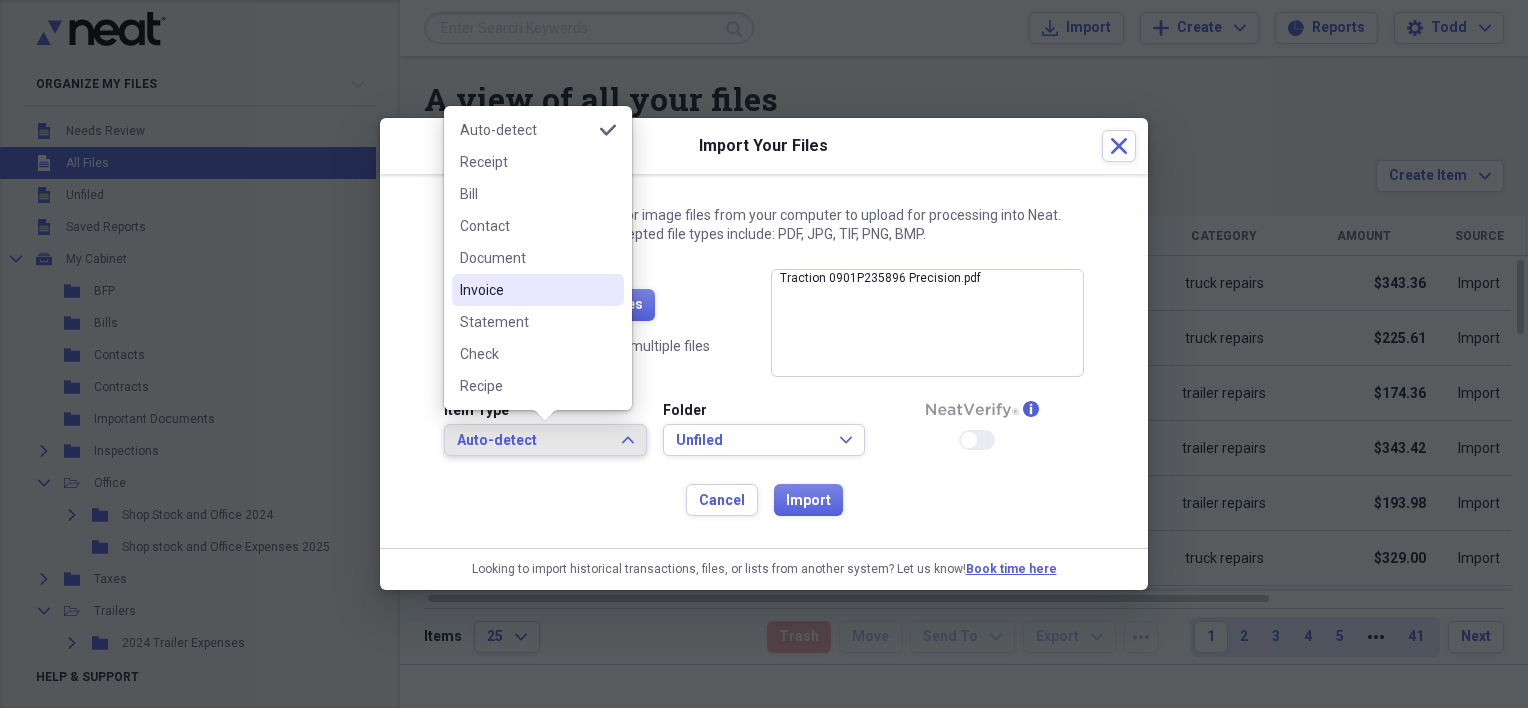click on "Invoice" at bounding box center (526, 290) 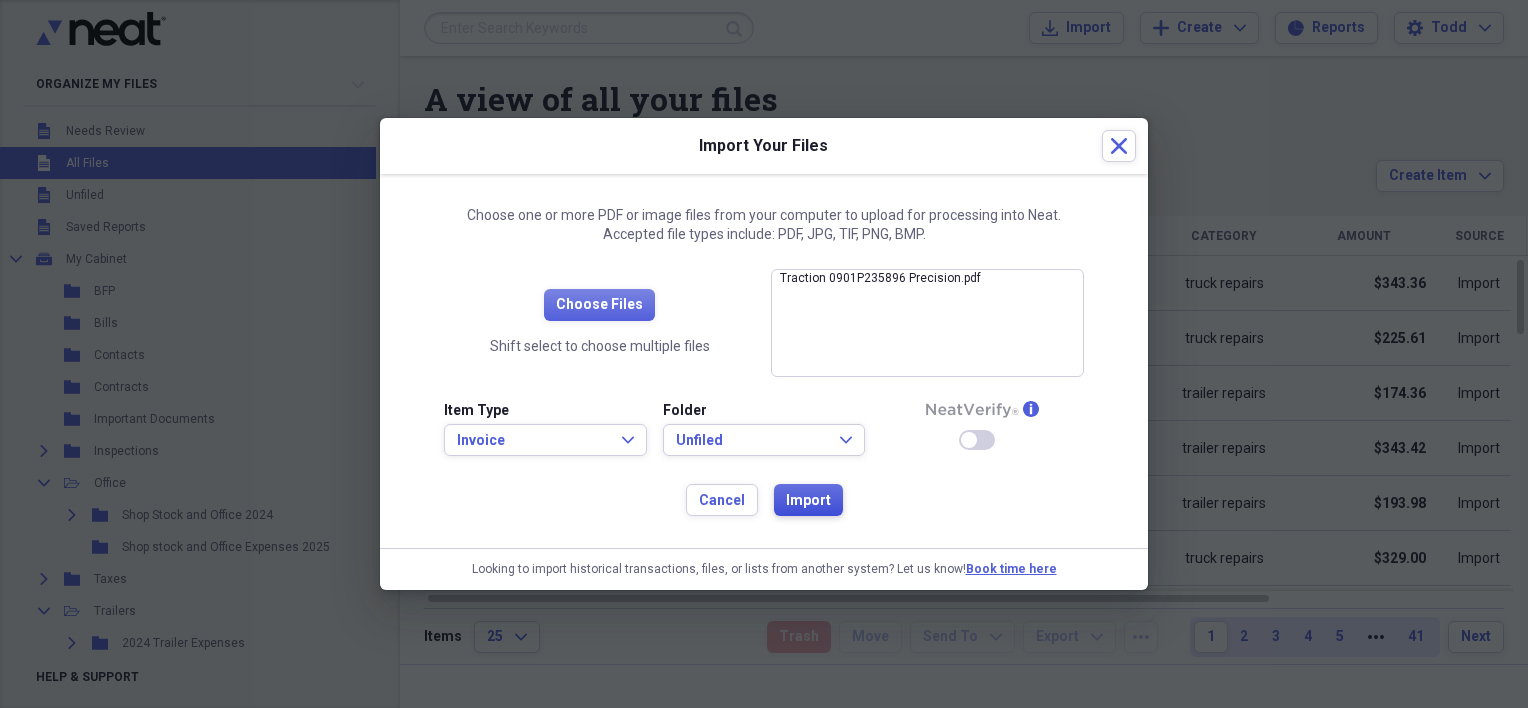click on "Import" at bounding box center (808, 500) 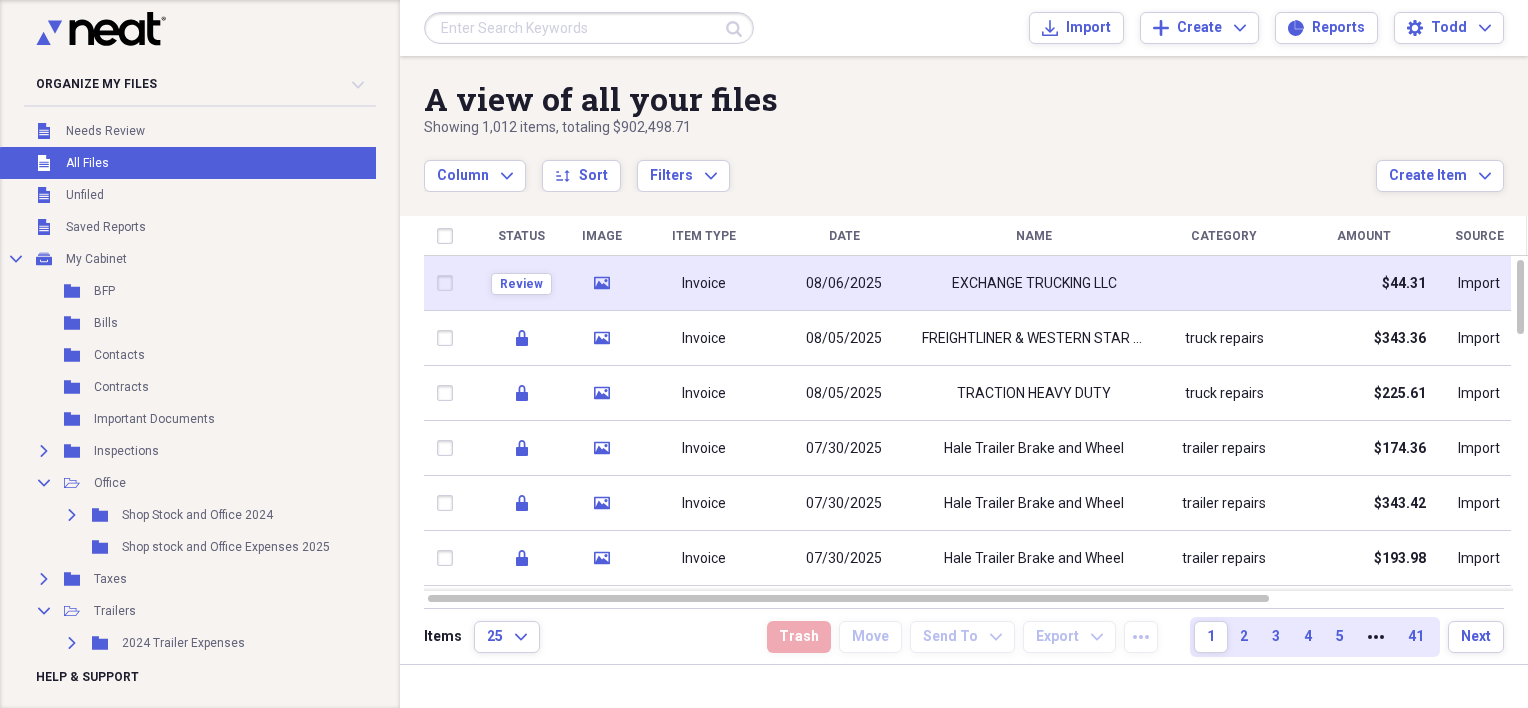 click on "08/06/2025" at bounding box center [844, 284] 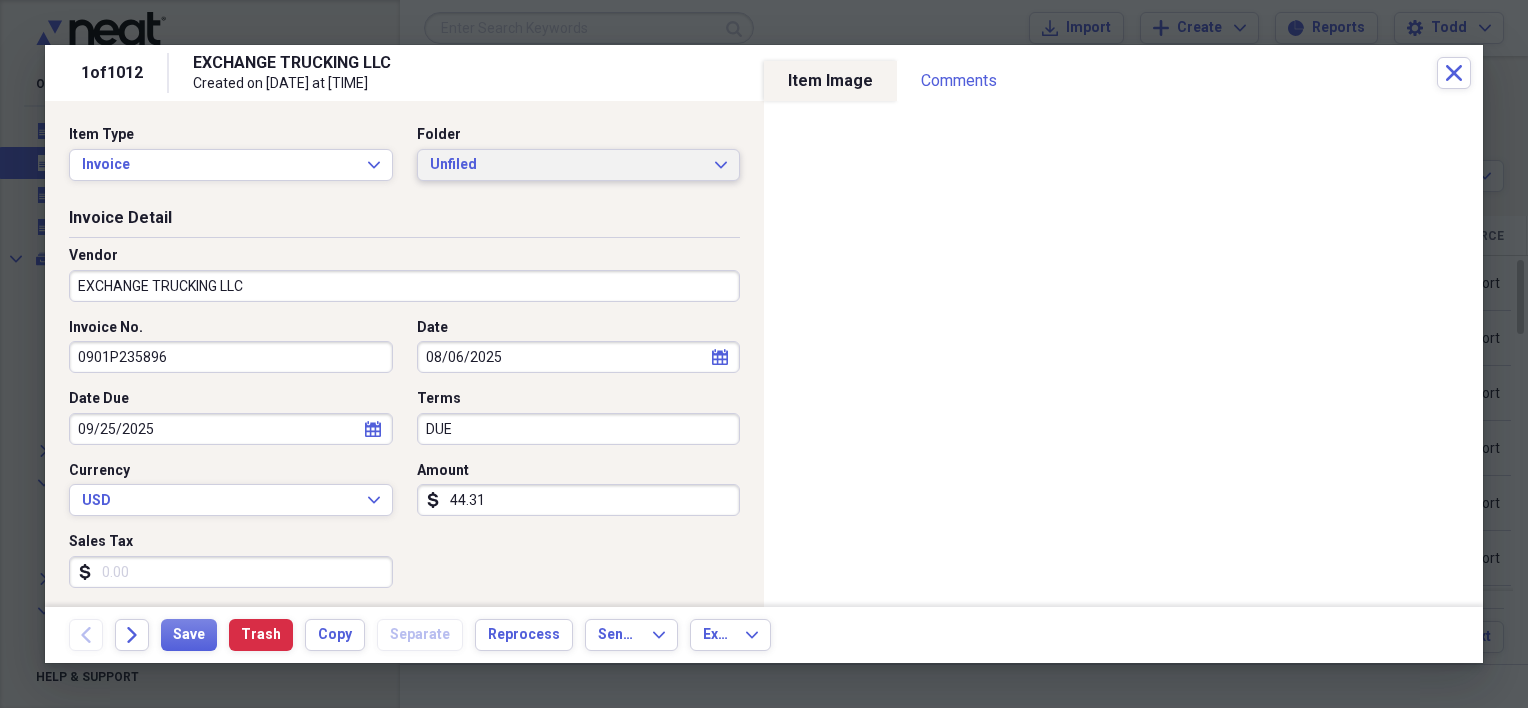 click on "Unfiled" at bounding box center (567, 165) 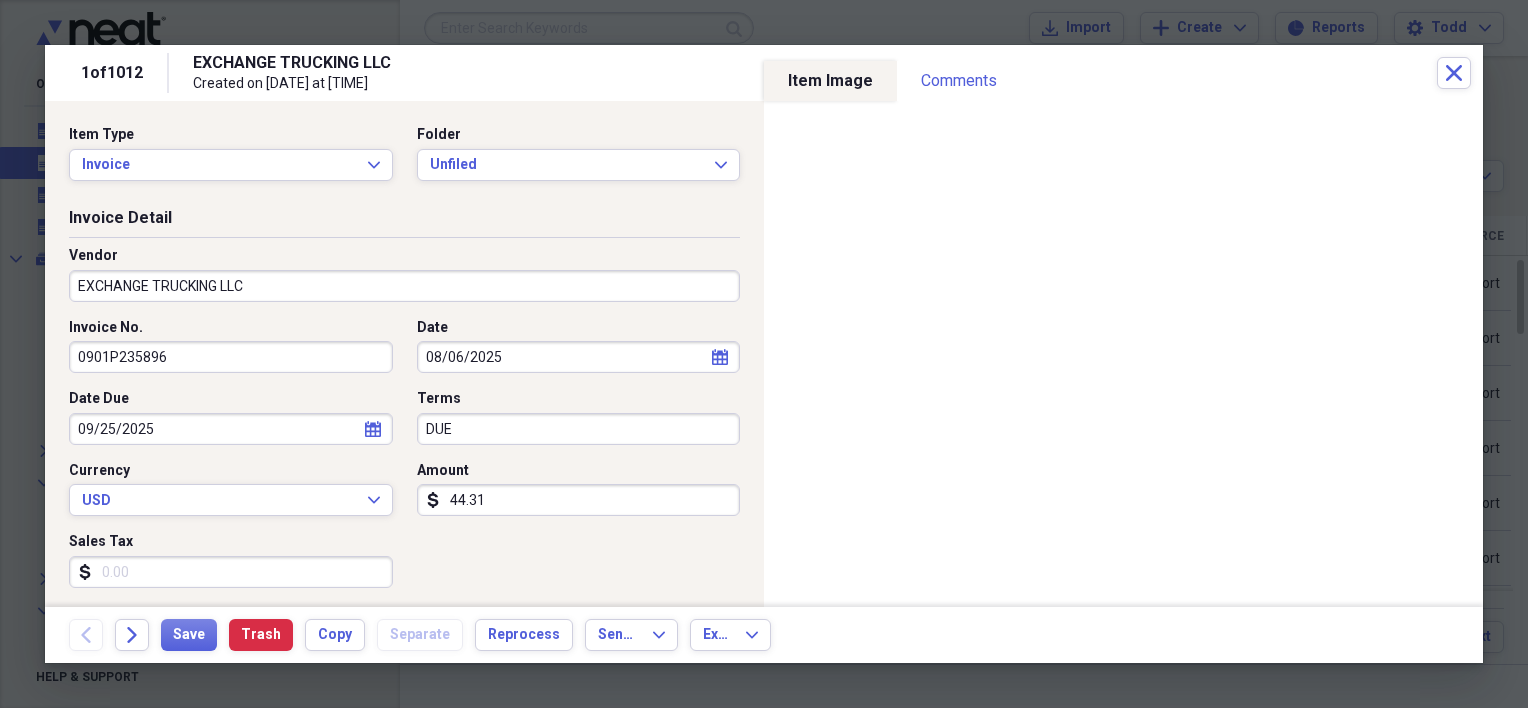 click on "Created on [DATE] at [TIME]" at bounding box center (459, 84) 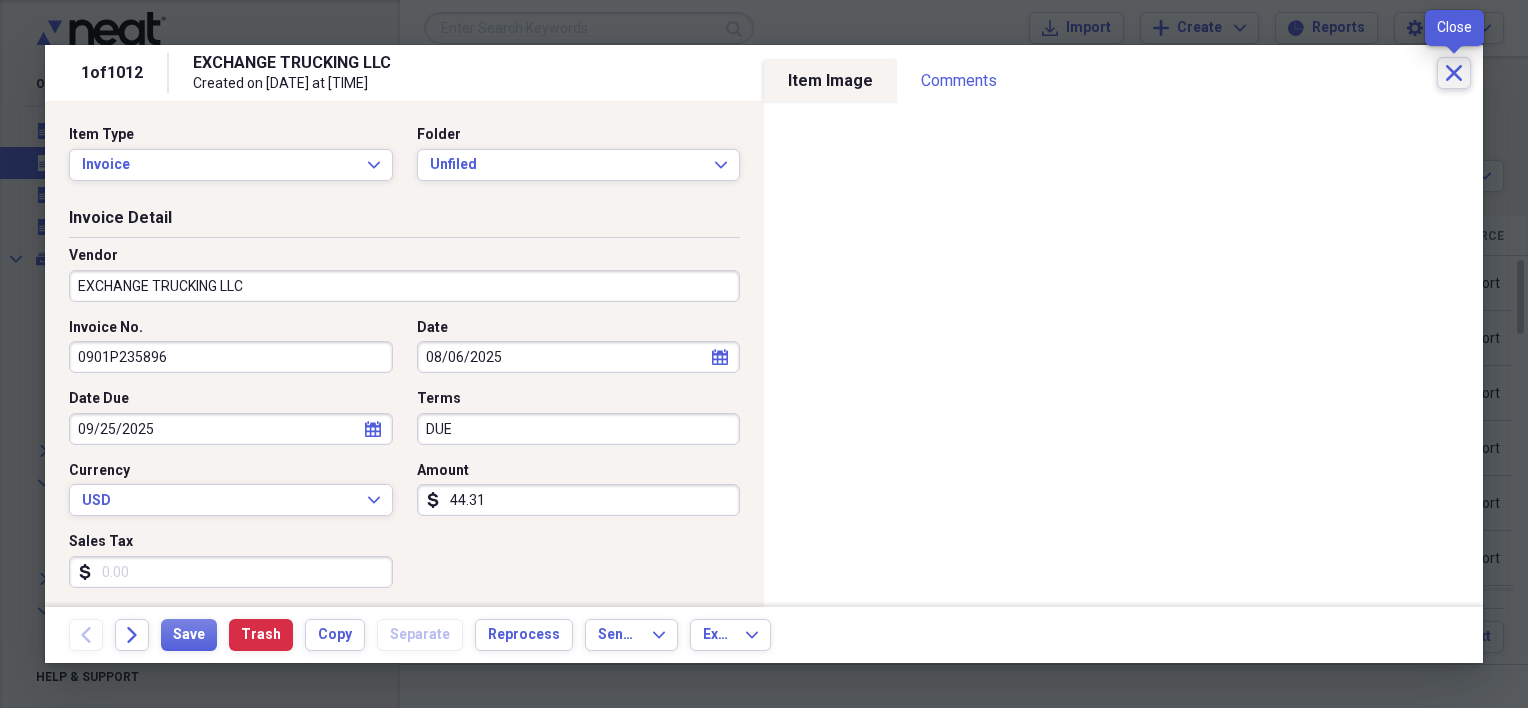 click on "Close" at bounding box center [1454, 73] 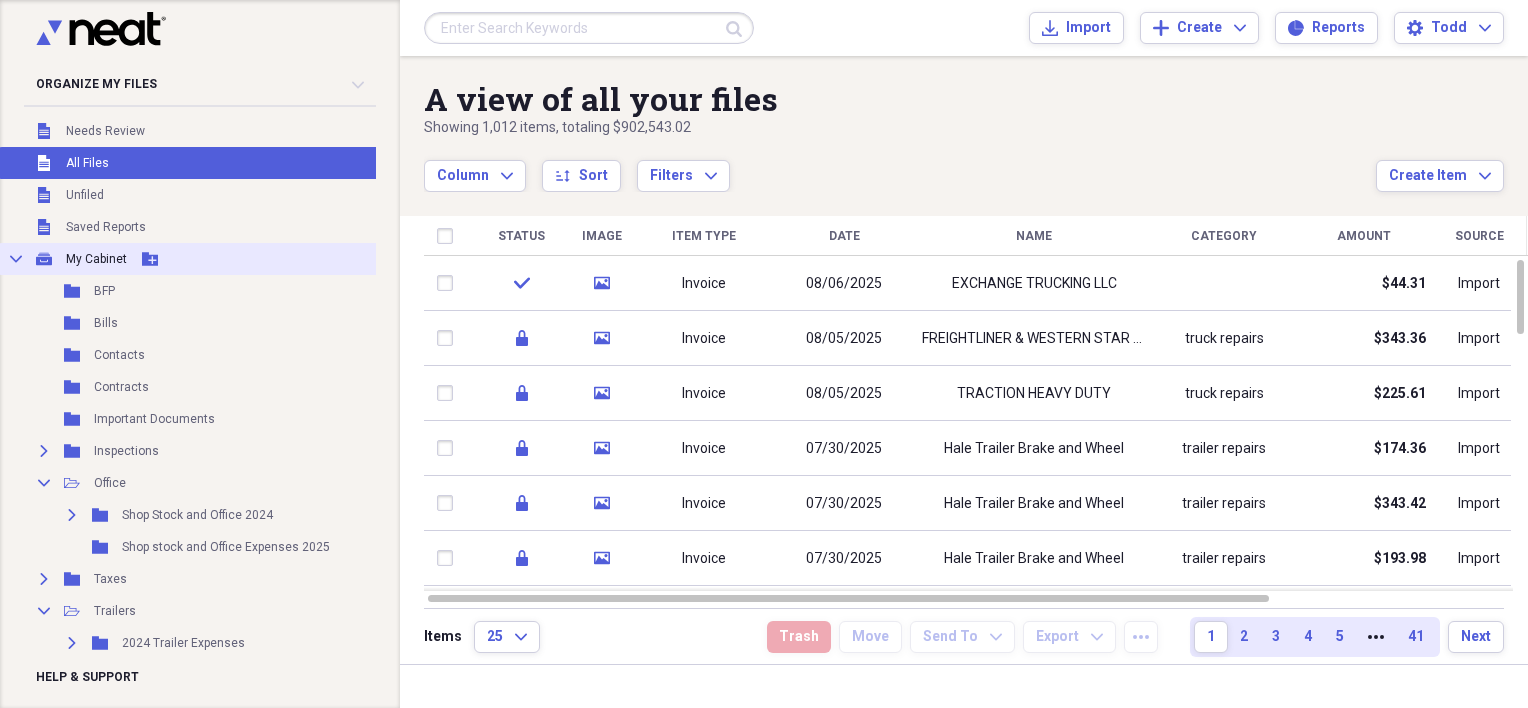 click 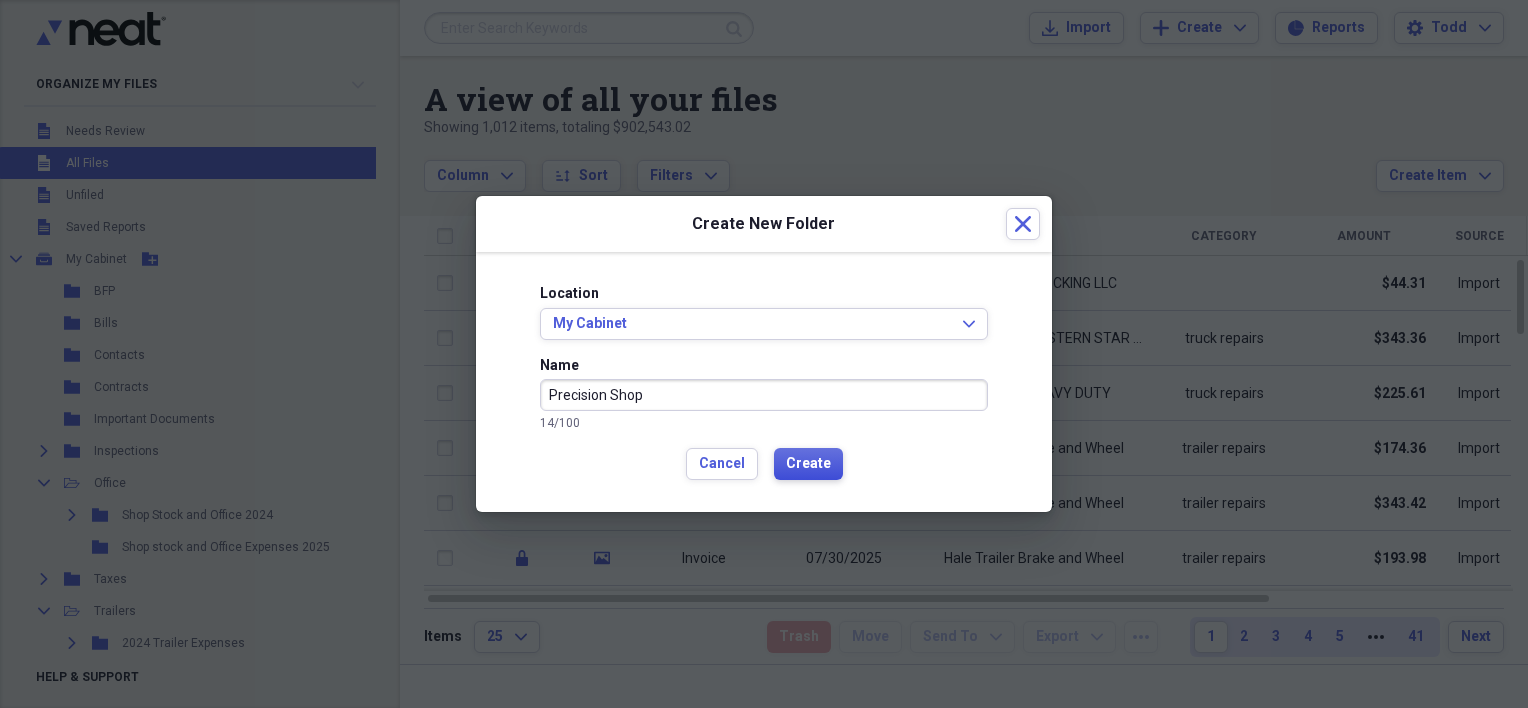 type on "Precision Shop" 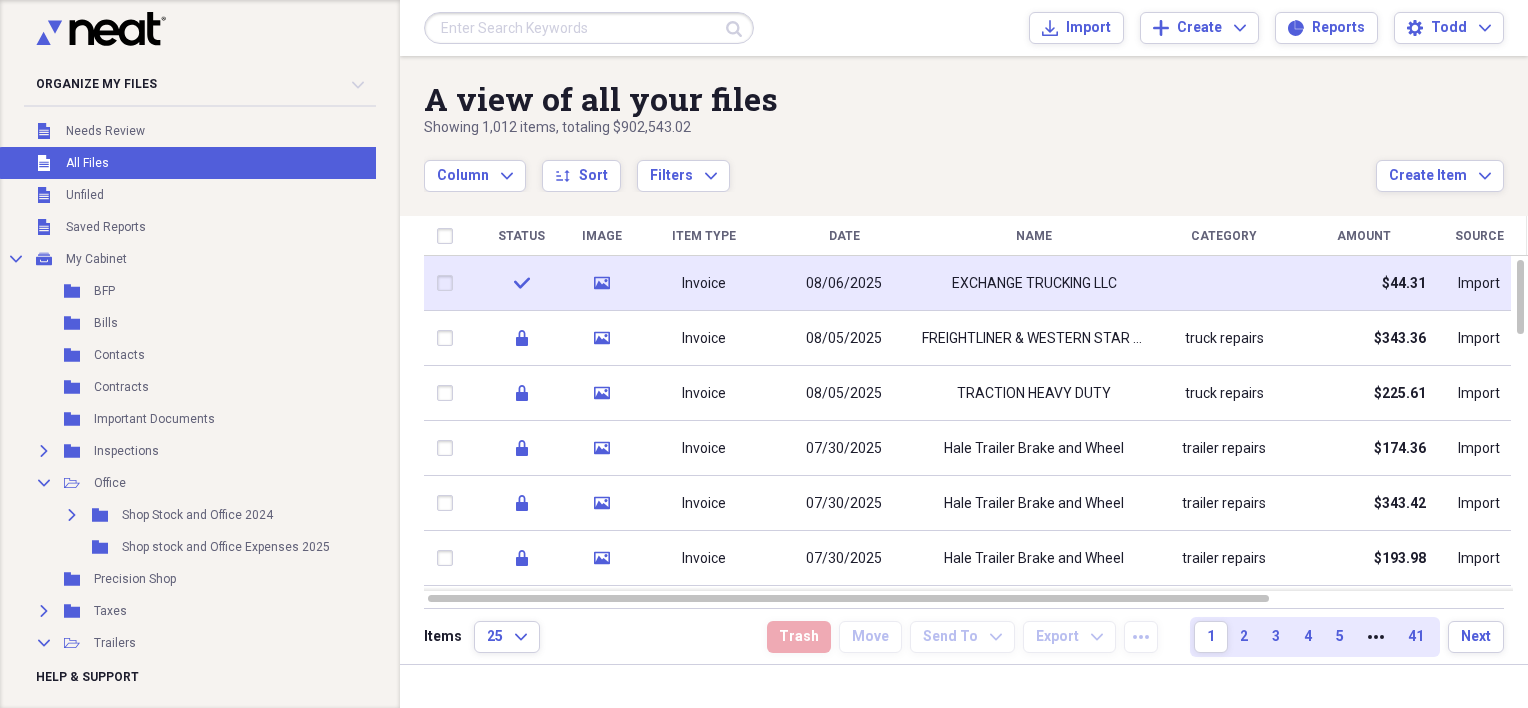 click on "Invoice" at bounding box center (704, 283) 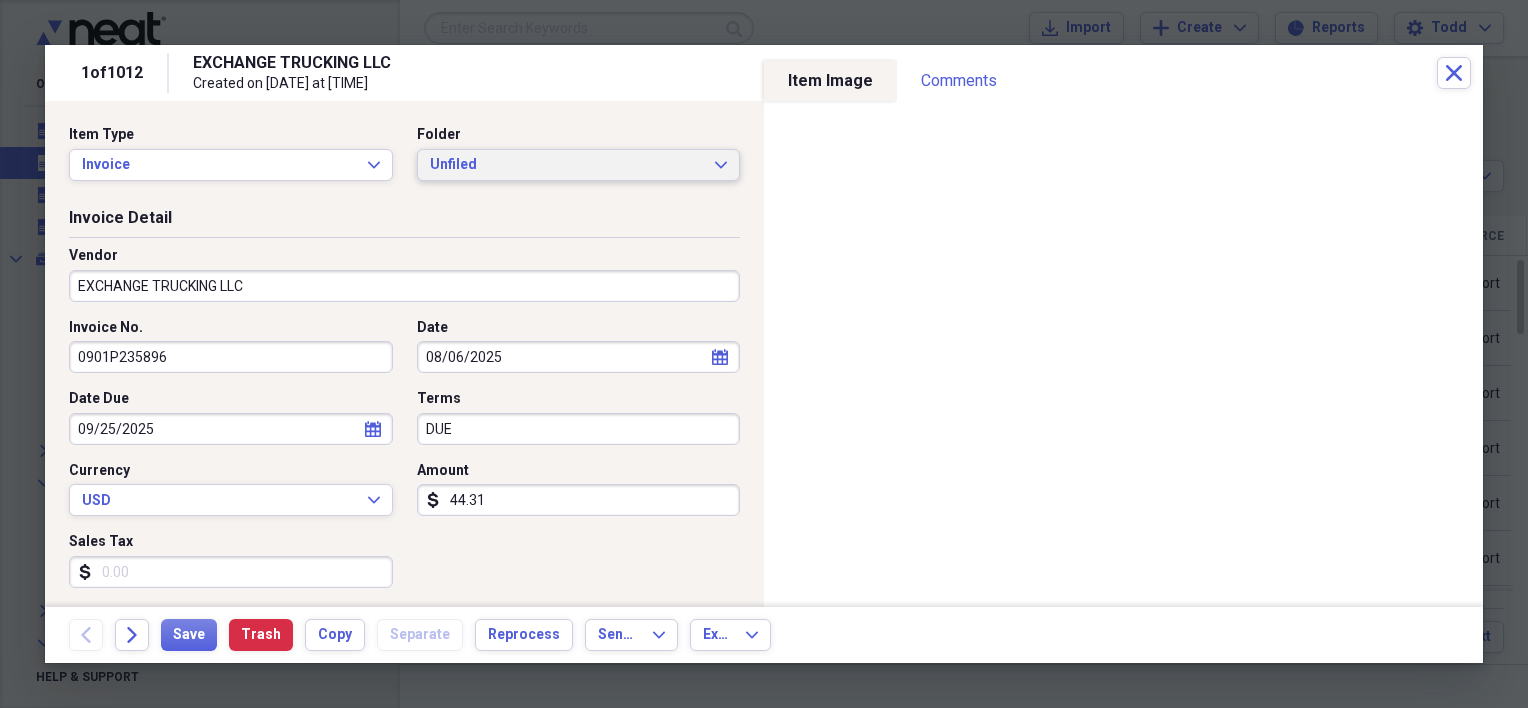 click on "Unfiled" at bounding box center (567, 165) 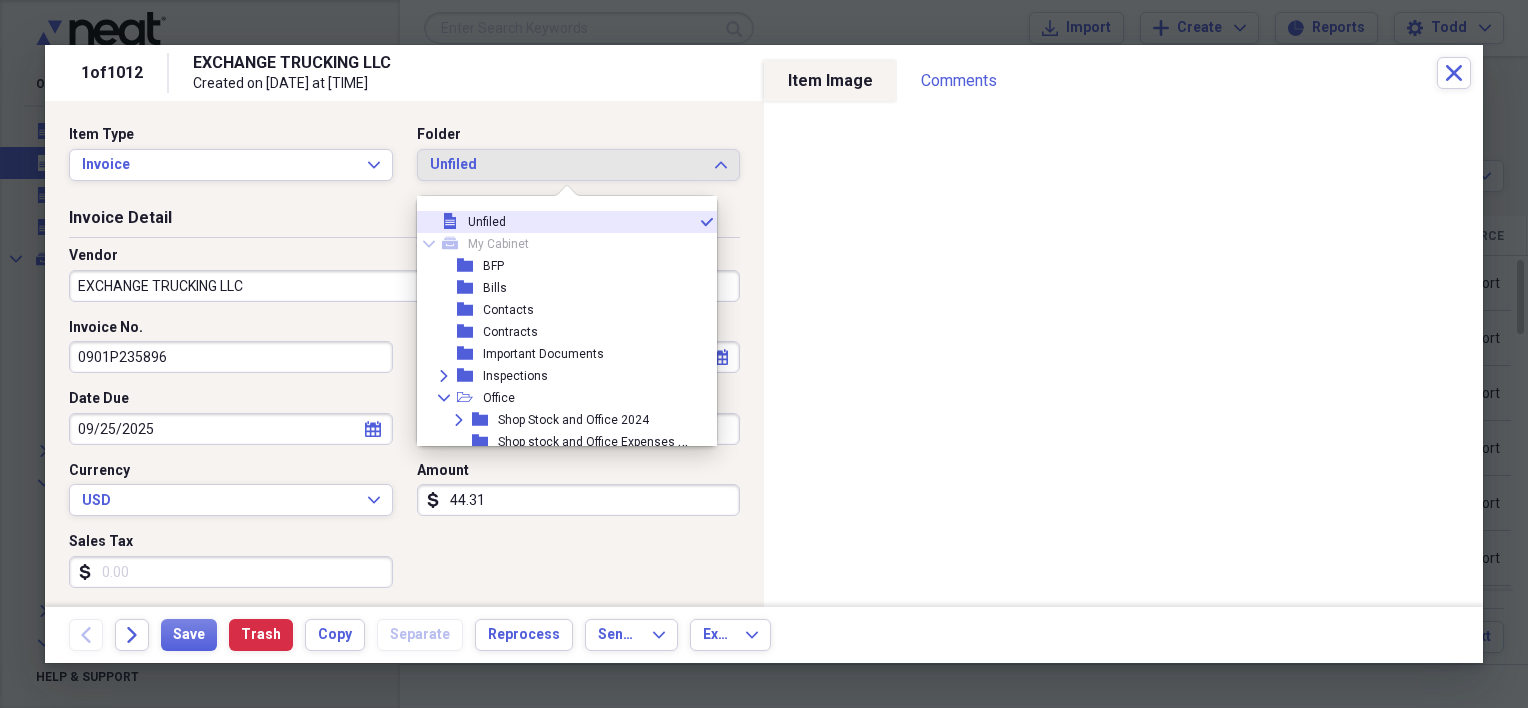 click on "Item Type Invoice Expand Folder Unfiled Expand Invoice Detail Vendor EXCHANGE TRUCKING LLC Invoice No. [INVOICE_NUMBER] Date [DATE] calendar Calendar Date Due [DATE] calendar Calendar Terms DUE Currency USD Expand Amount dollar-sign 44.31 Sales Tax dollar-sign Invoice Classification Category Product Customer Project Account Number [ACCOUNT_NUMBER] Purchase Order Number Class Location Notes Sold To... [FIRST] [MIDDLE] [LAST] [SUFFIX] Street 1 Street 2 Country Select Country Expand State/Province Select State/Province Expand City Zip Ship To... [FIRST] [MIDDLE] [LAST] [SUFFIX] Street 1 Street 2 Country Select Country Expand State/Province Select State/Province Expand City Zip Sold By... [FIRST] [MIDDLE] [LAST] [SUFFIX] Street 1 Street 2 Country Select Country Expand State/Province Select State/Province Expand City Zip" at bounding box center (404, 354) 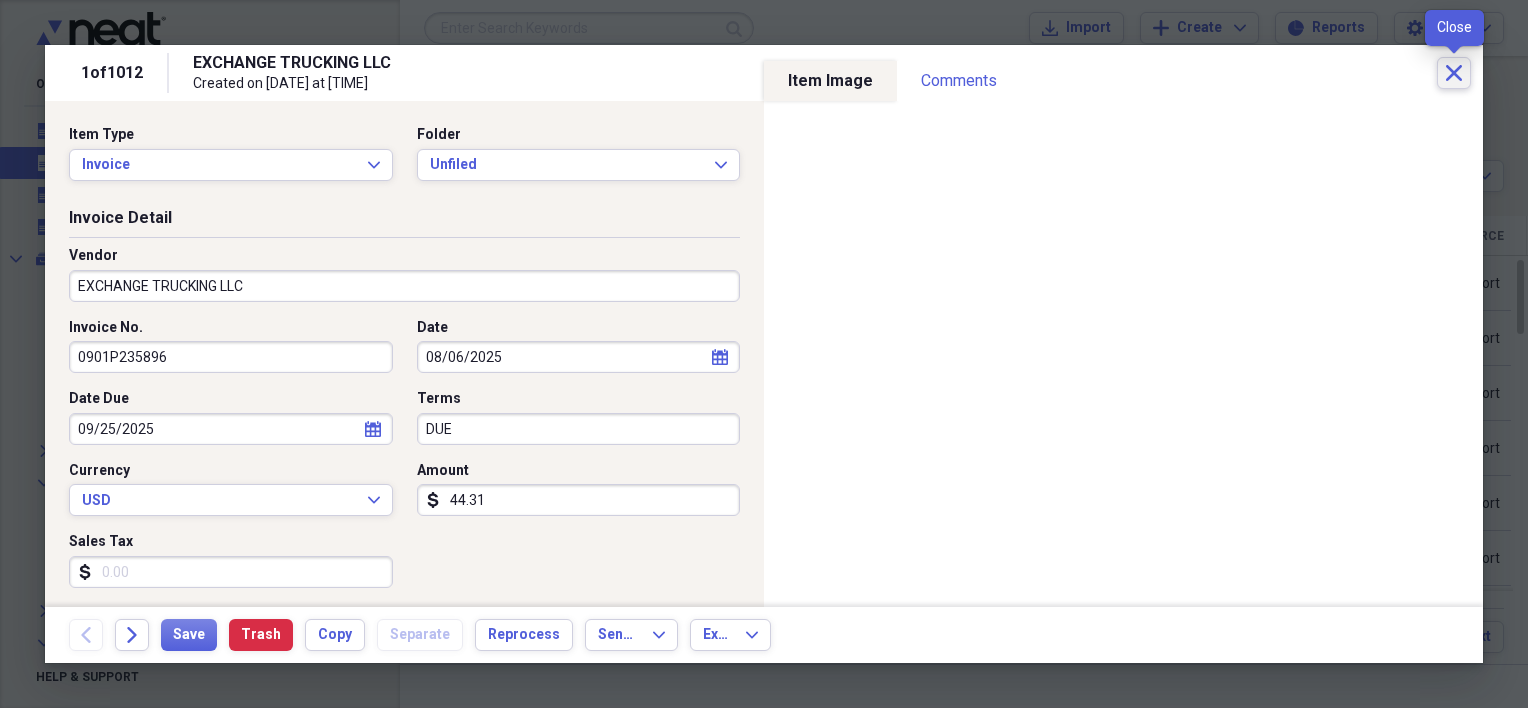click on "Close" at bounding box center [1454, 73] 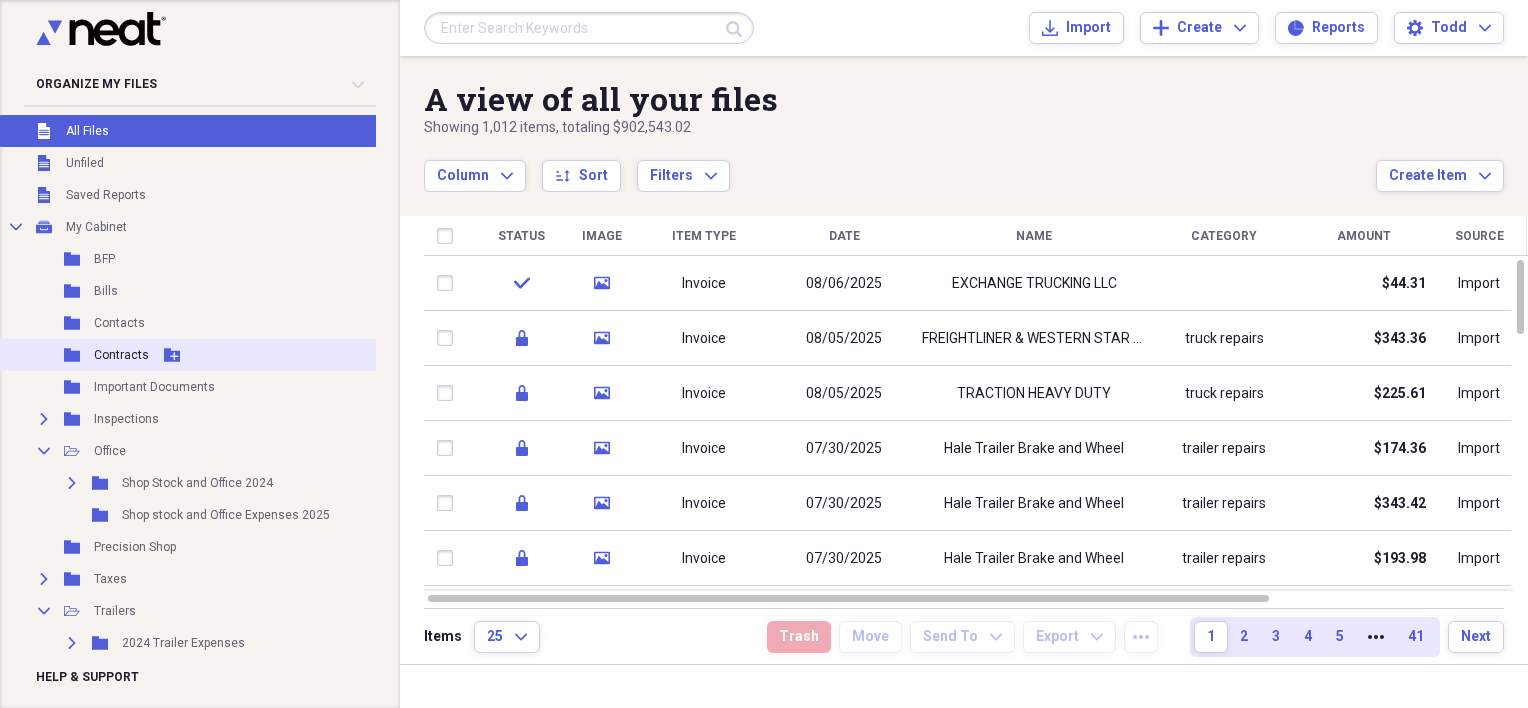 scroll, scrollTop: 0, scrollLeft: 0, axis: both 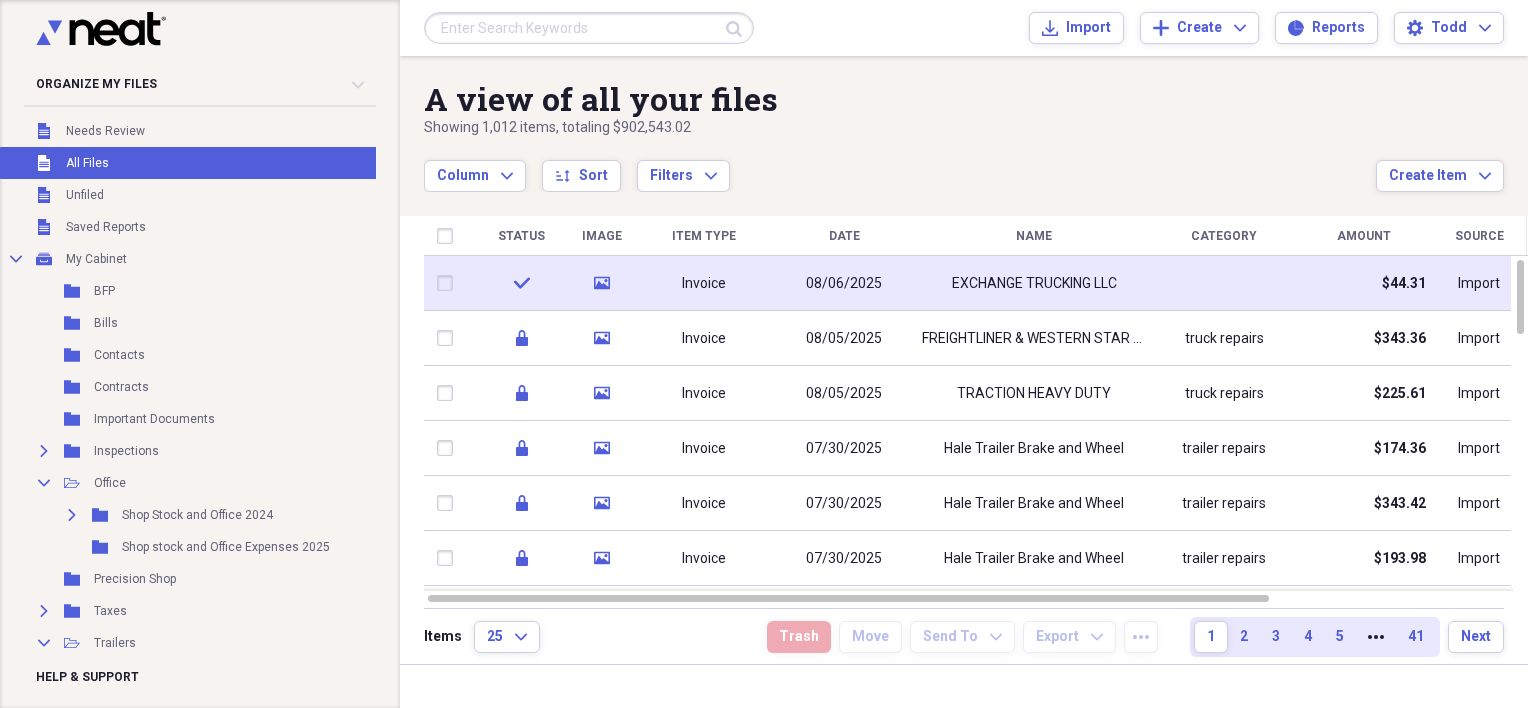 click on "Invoice" at bounding box center (704, 284) 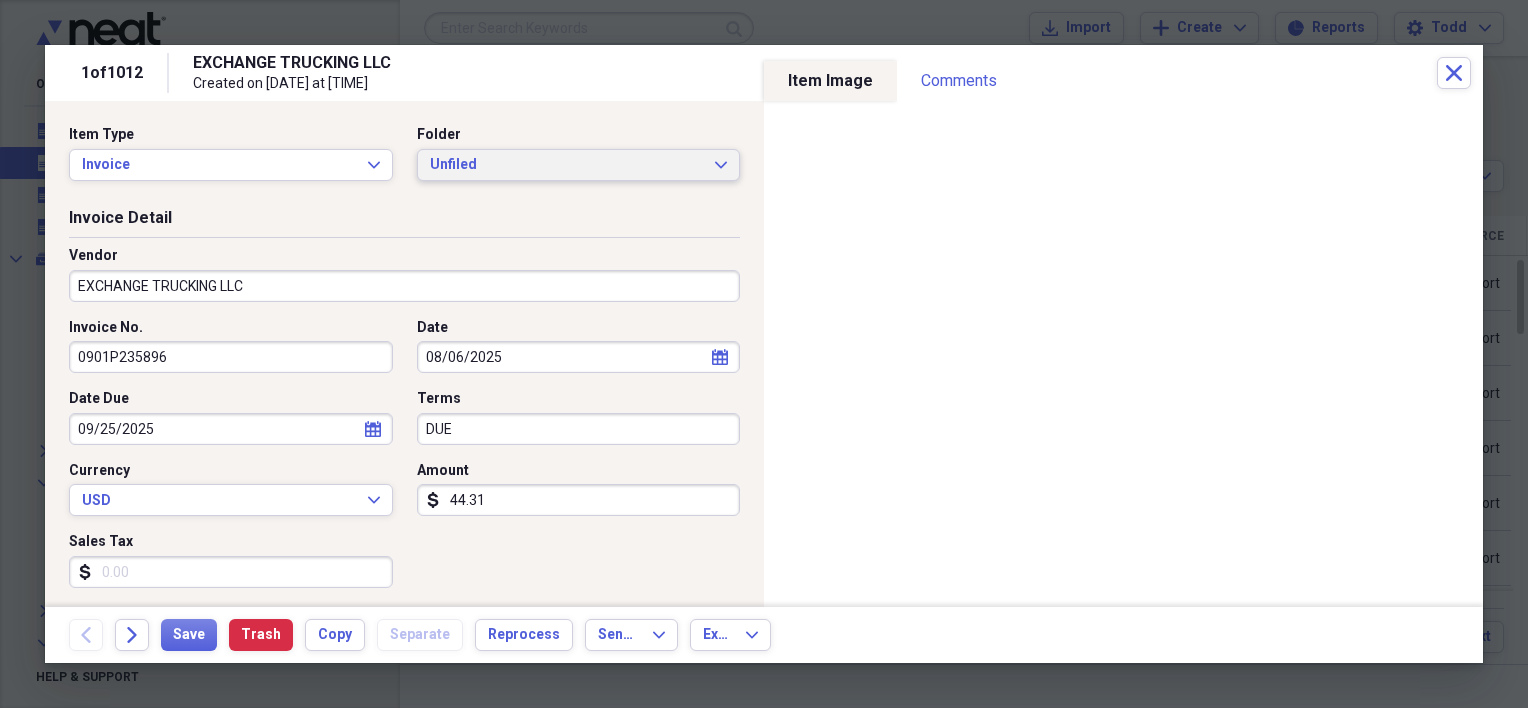 click on "Unfiled" at bounding box center [567, 165] 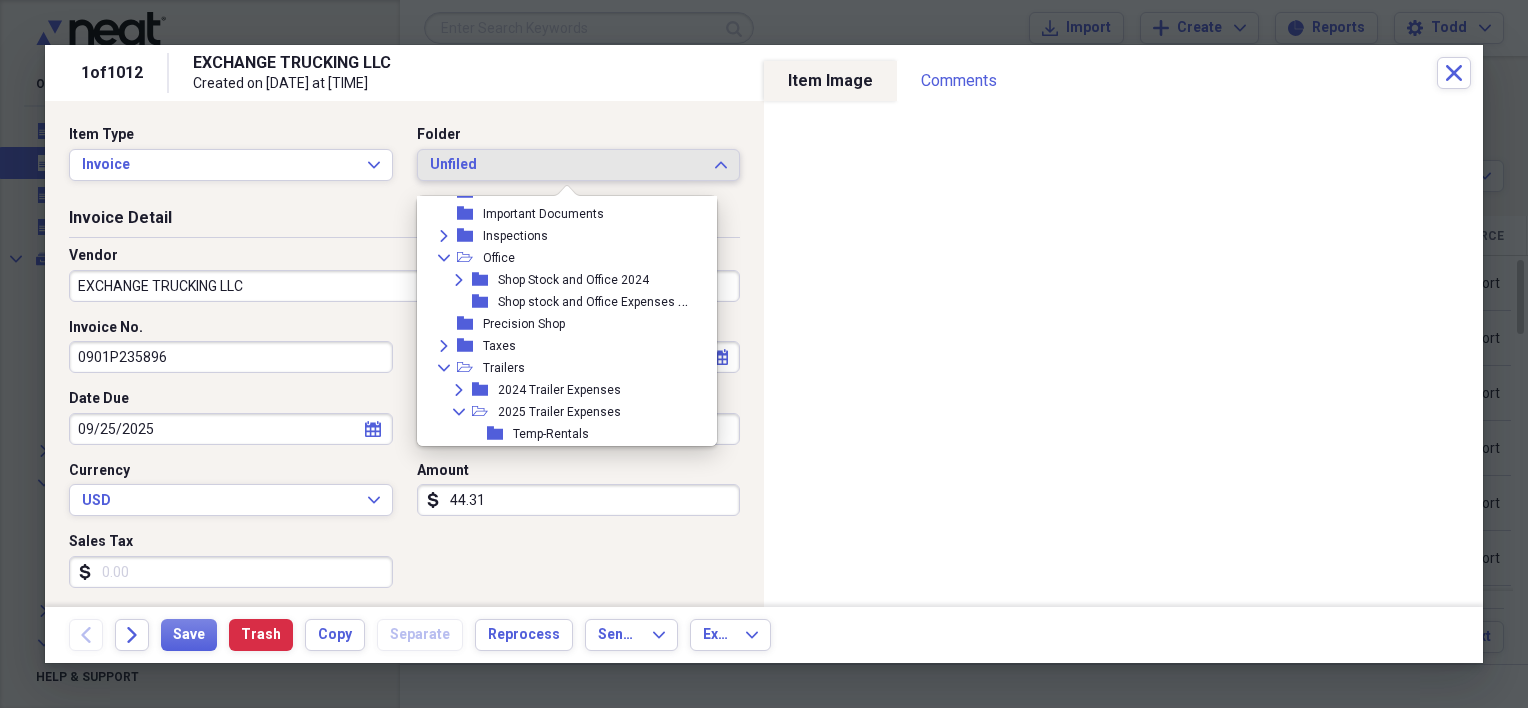 scroll, scrollTop: 200, scrollLeft: 0, axis: vertical 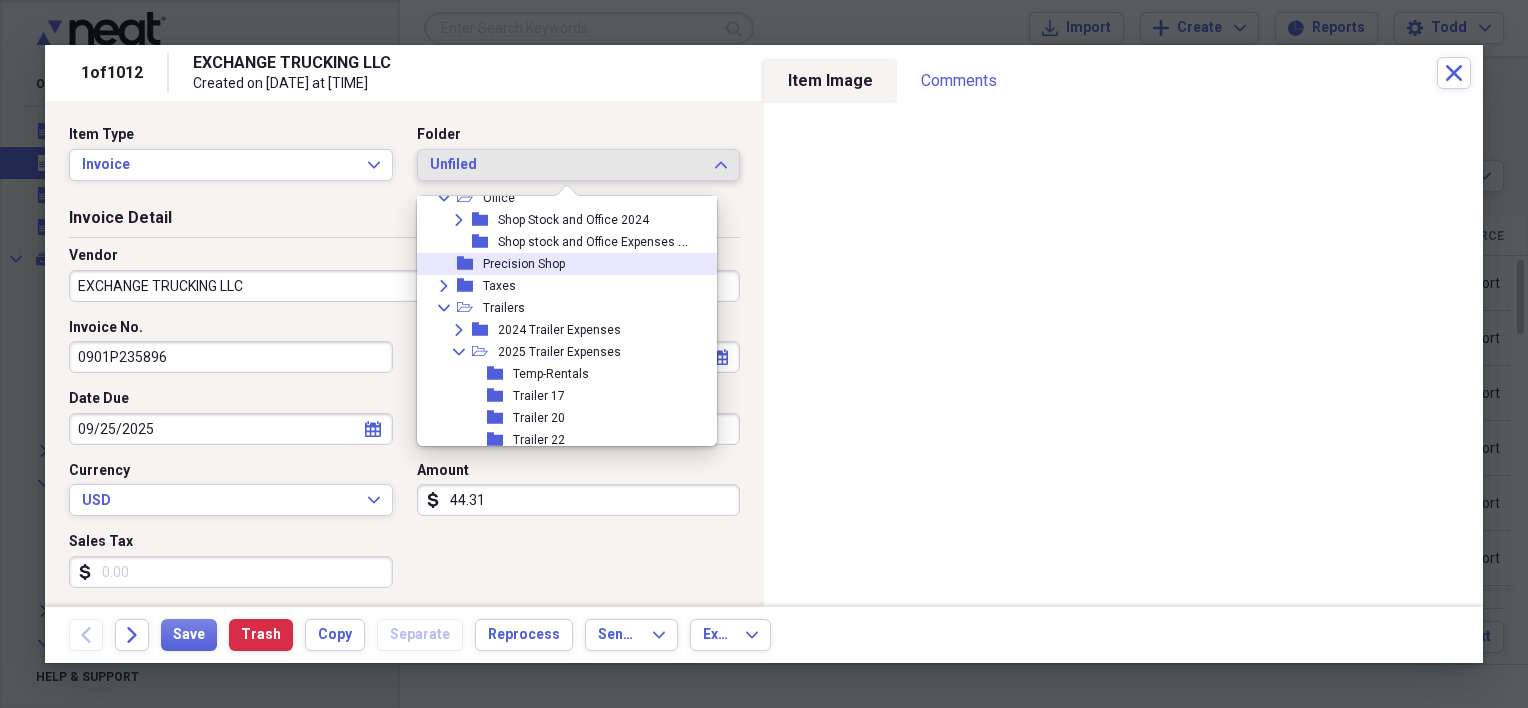 click on "folder Precision Shop" at bounding box center [559, 264] 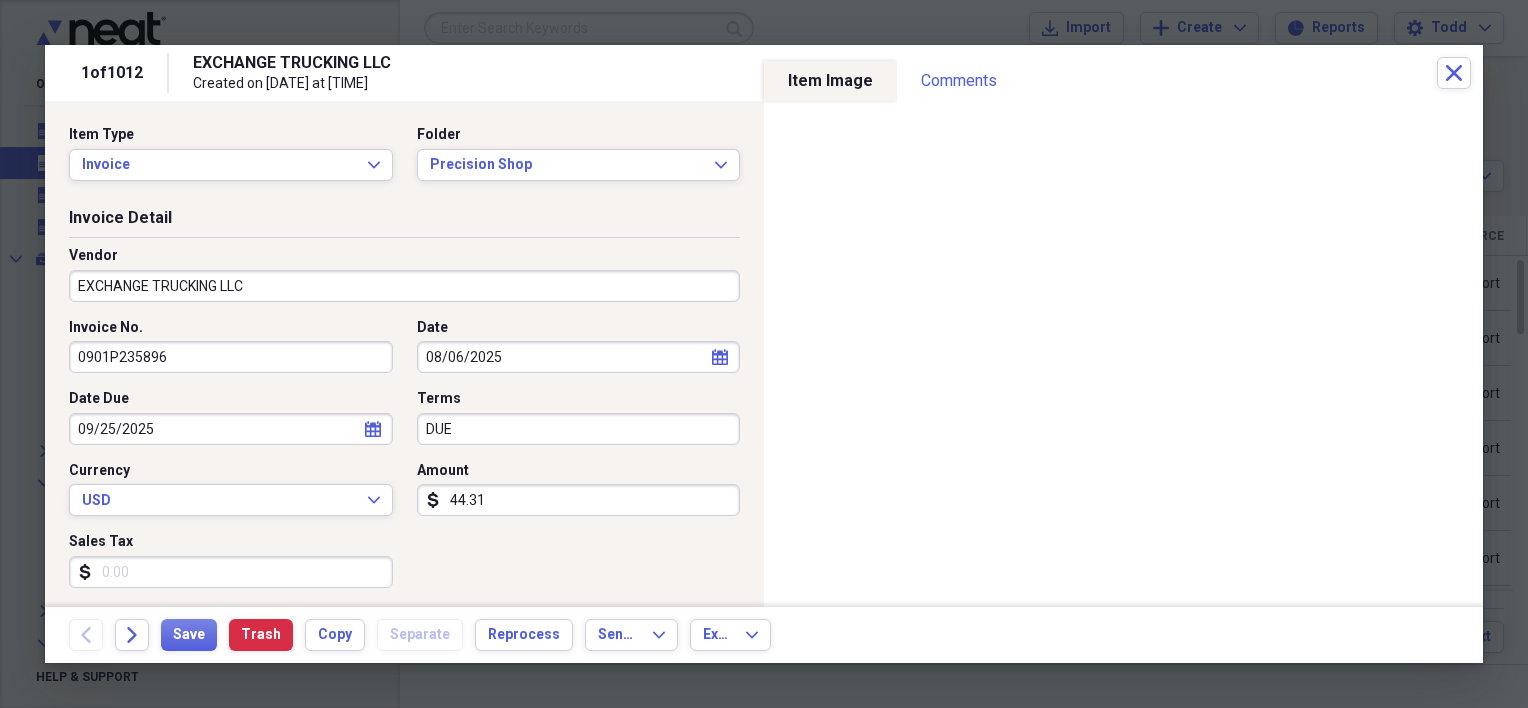 click on "Invoice Detail" at bounding box center [404, 222] 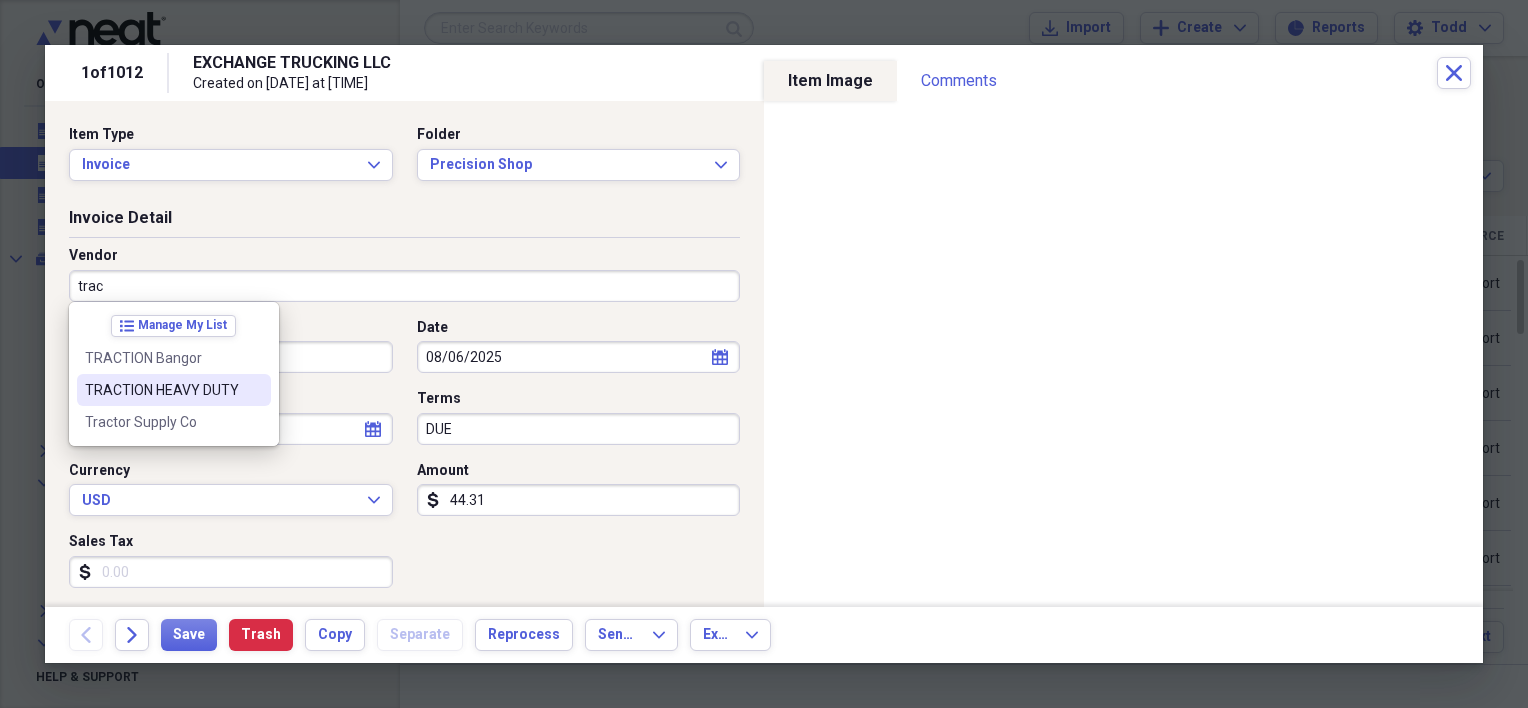 click on "TRACTION HEAVY DUTY" at bounding box center [162, 390] 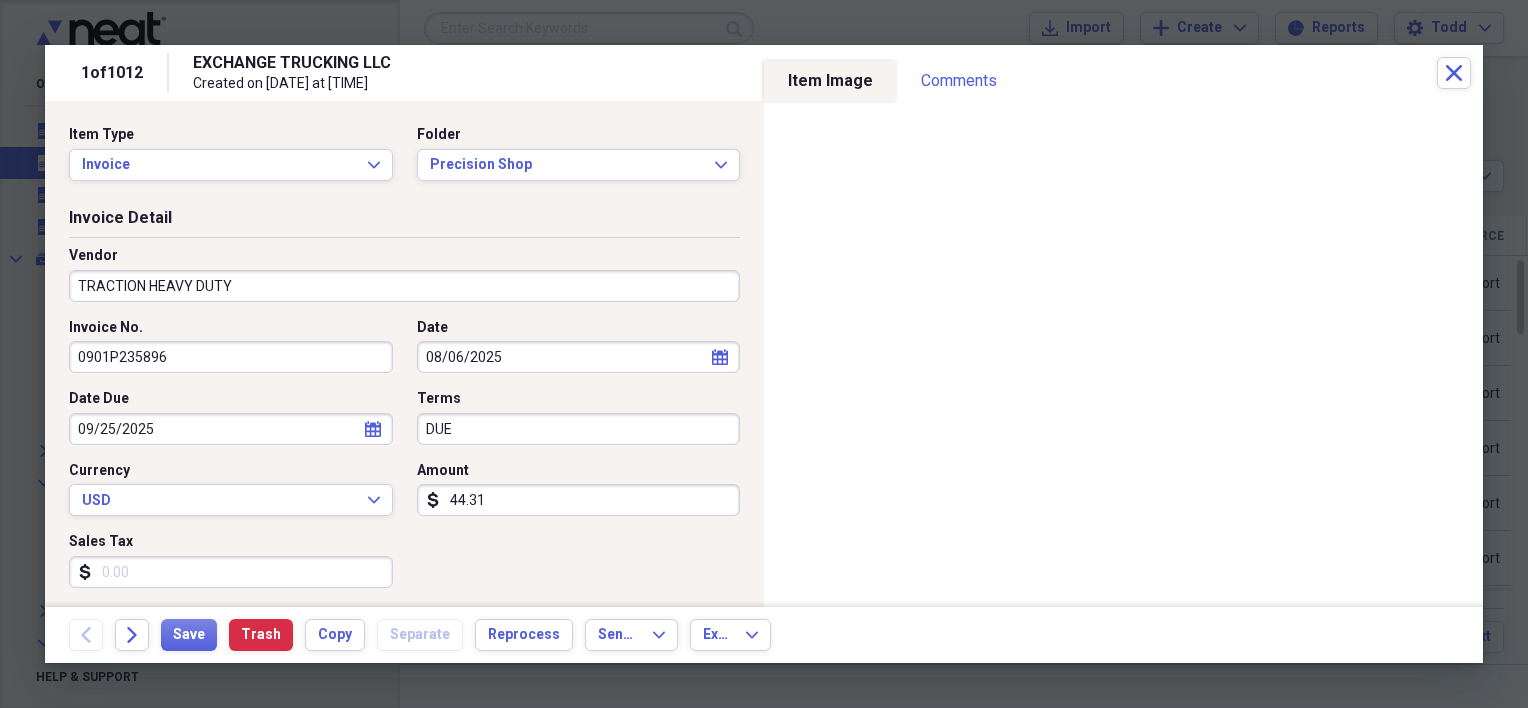 type on "truck repairs" 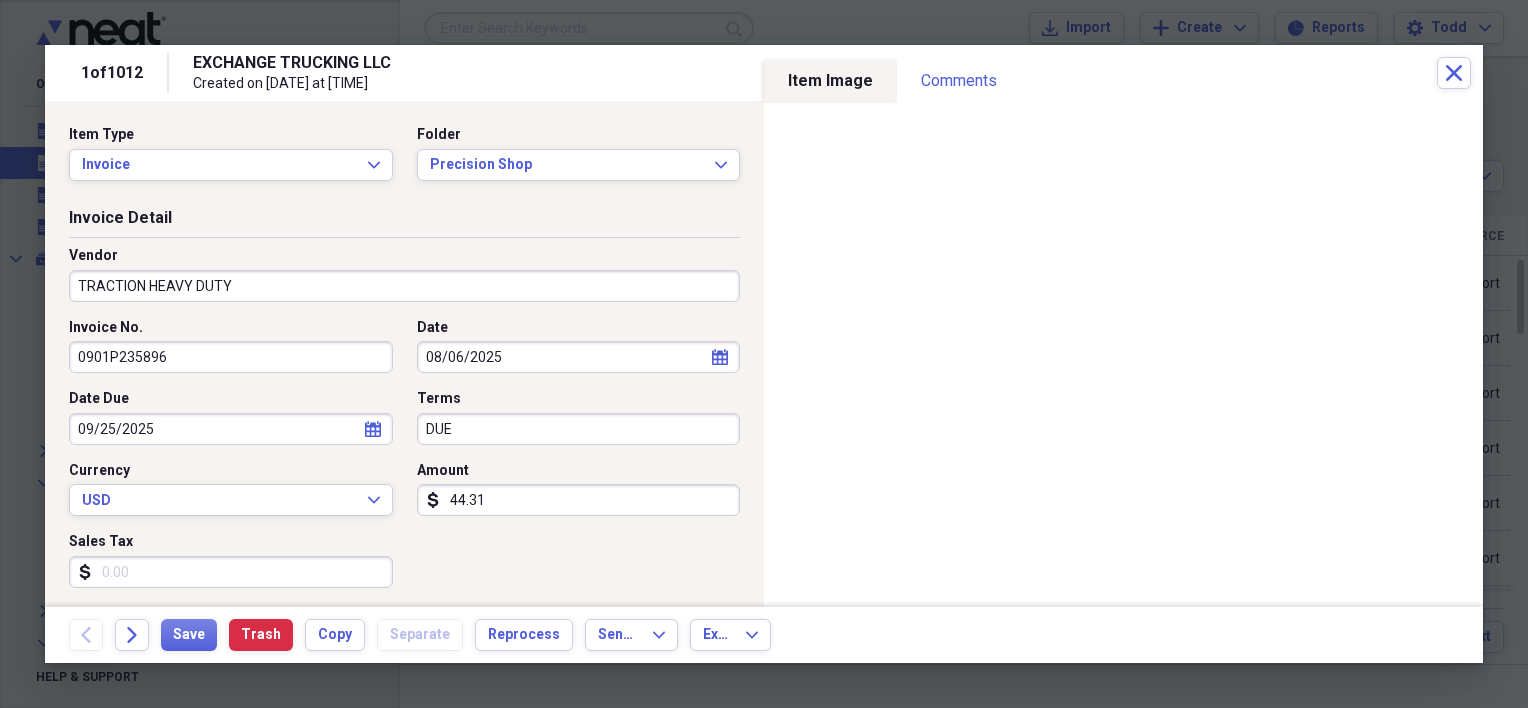 click on "DUE" at bounding box center (579, 429) 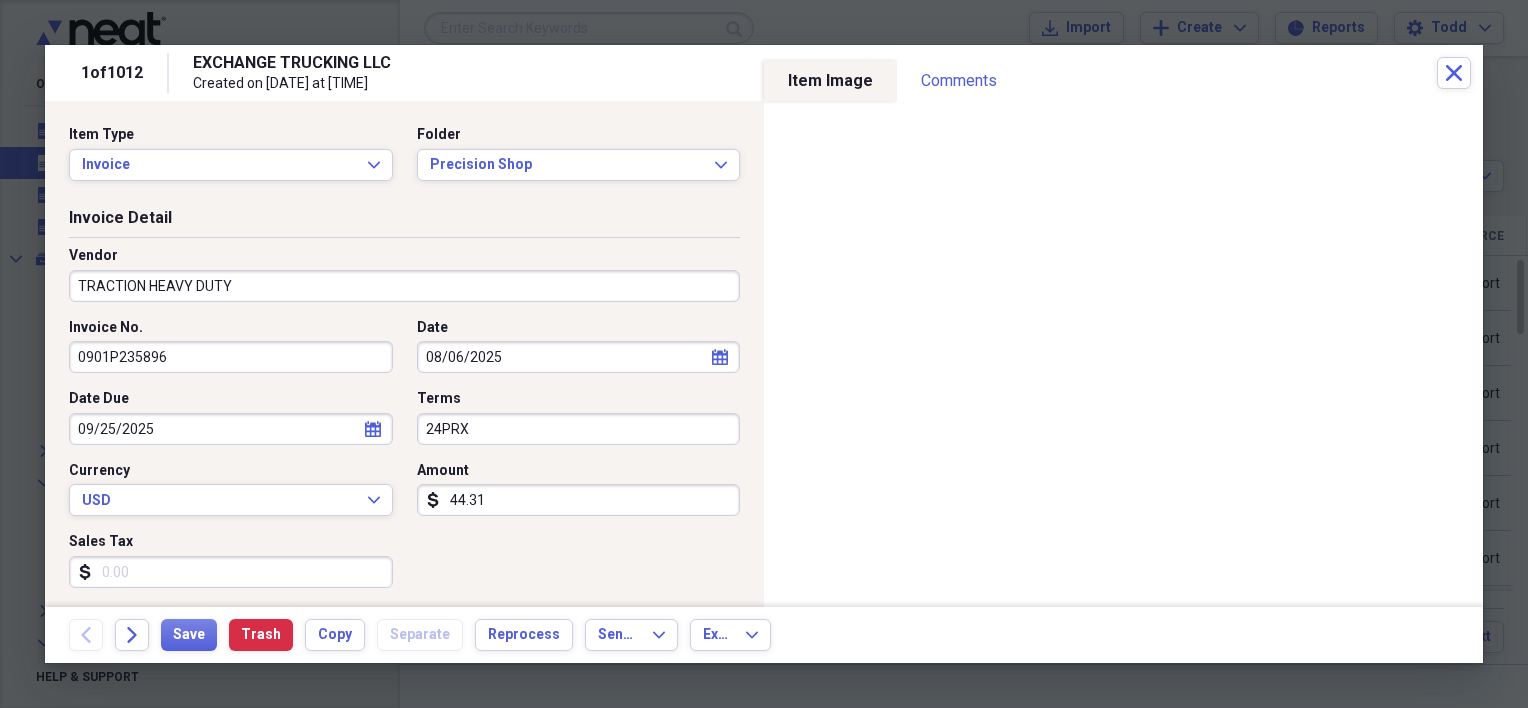 scroll, scrollTop: 400, scrollLeft: 0, axis: vertical 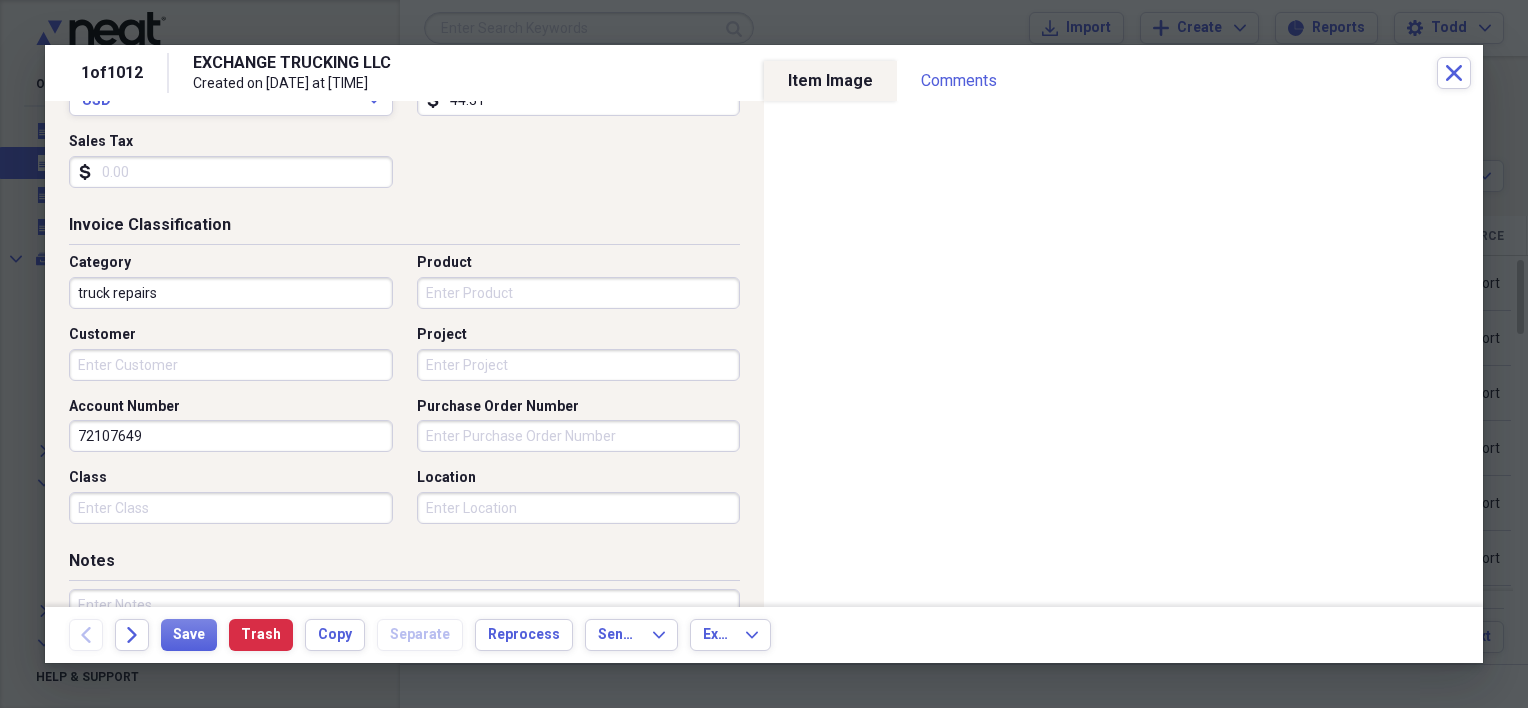 type on "24PRX" 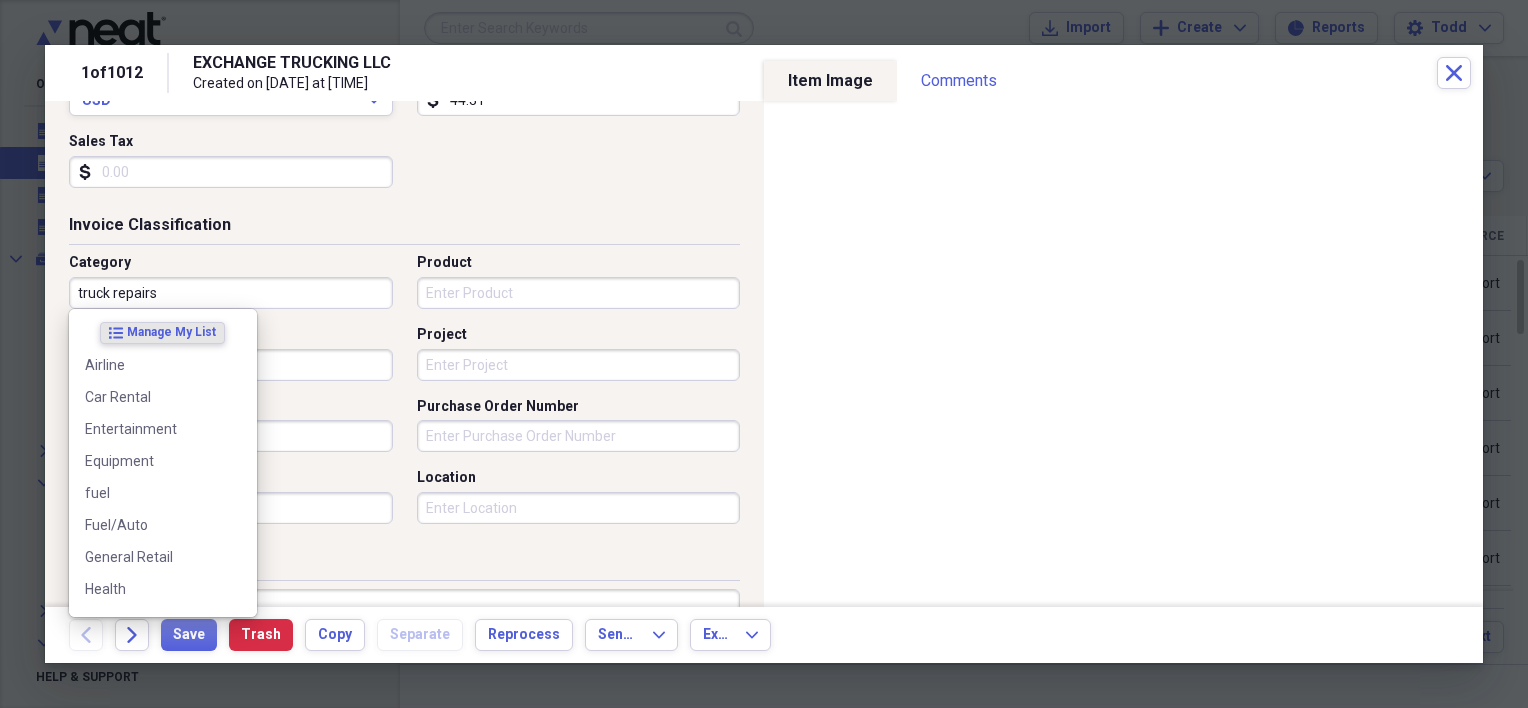 click on "truck repairs" at bounding box center (231, 293) 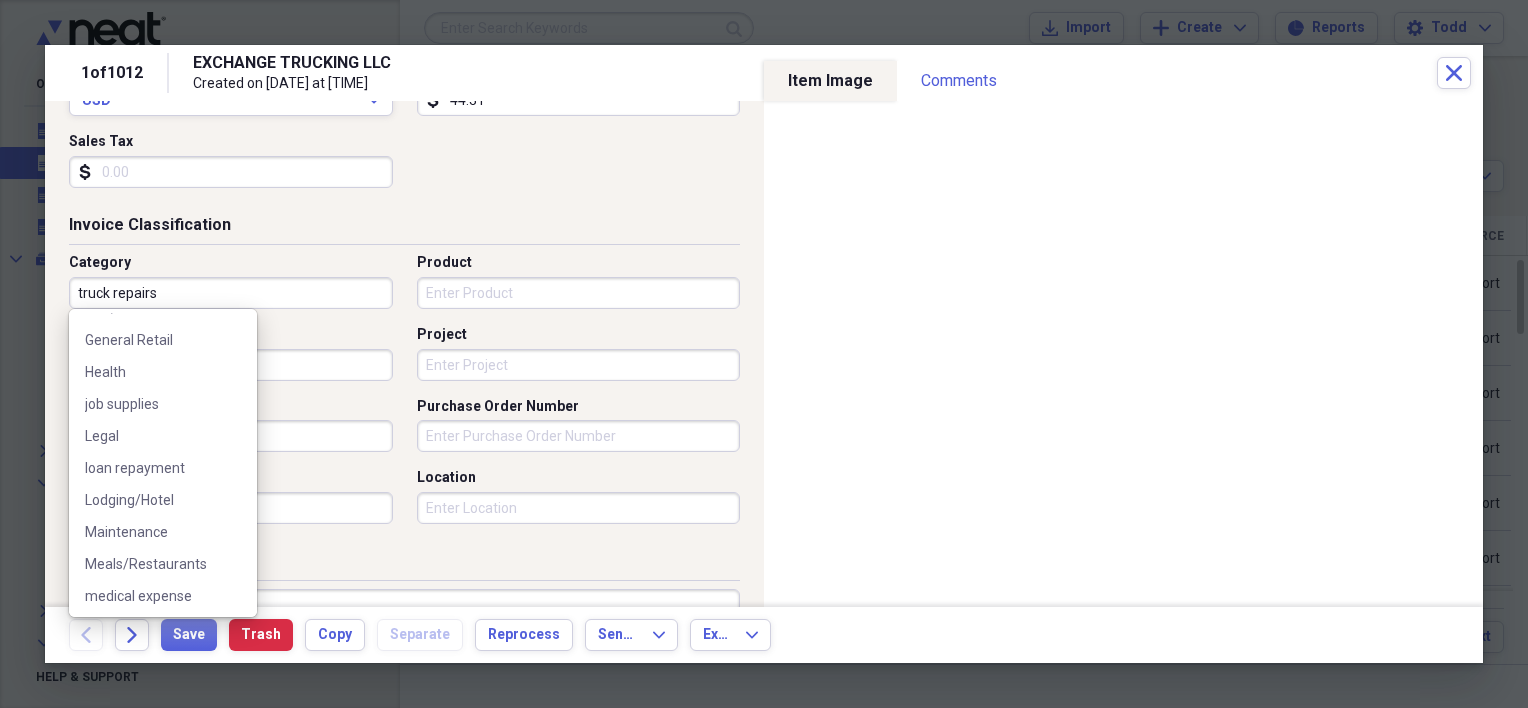 scroll, scrollTop: 188, scrollLeft: 0, axis: vertical 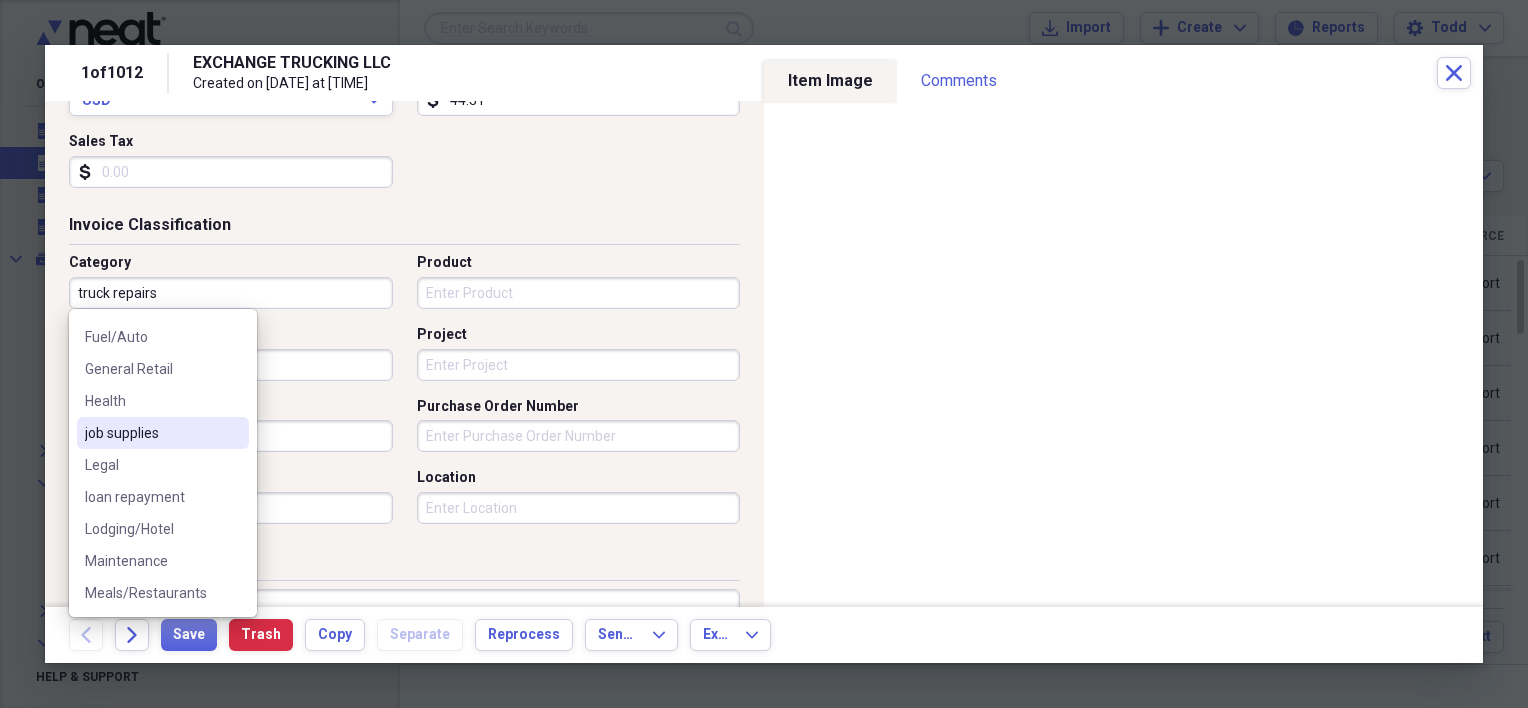 click on "job supplies" at bounding box center (151, 433) 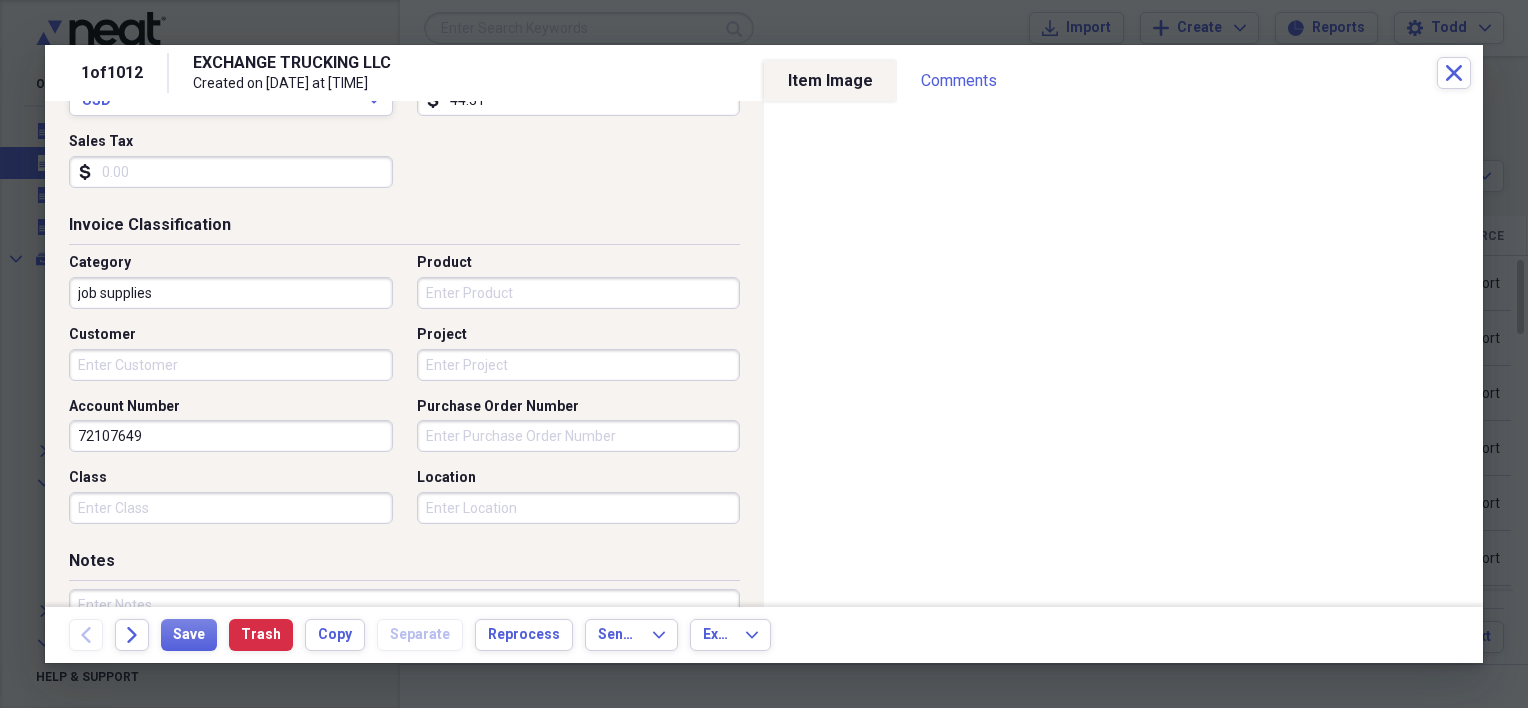 click on "72107649" at bounding box center (231, 436) 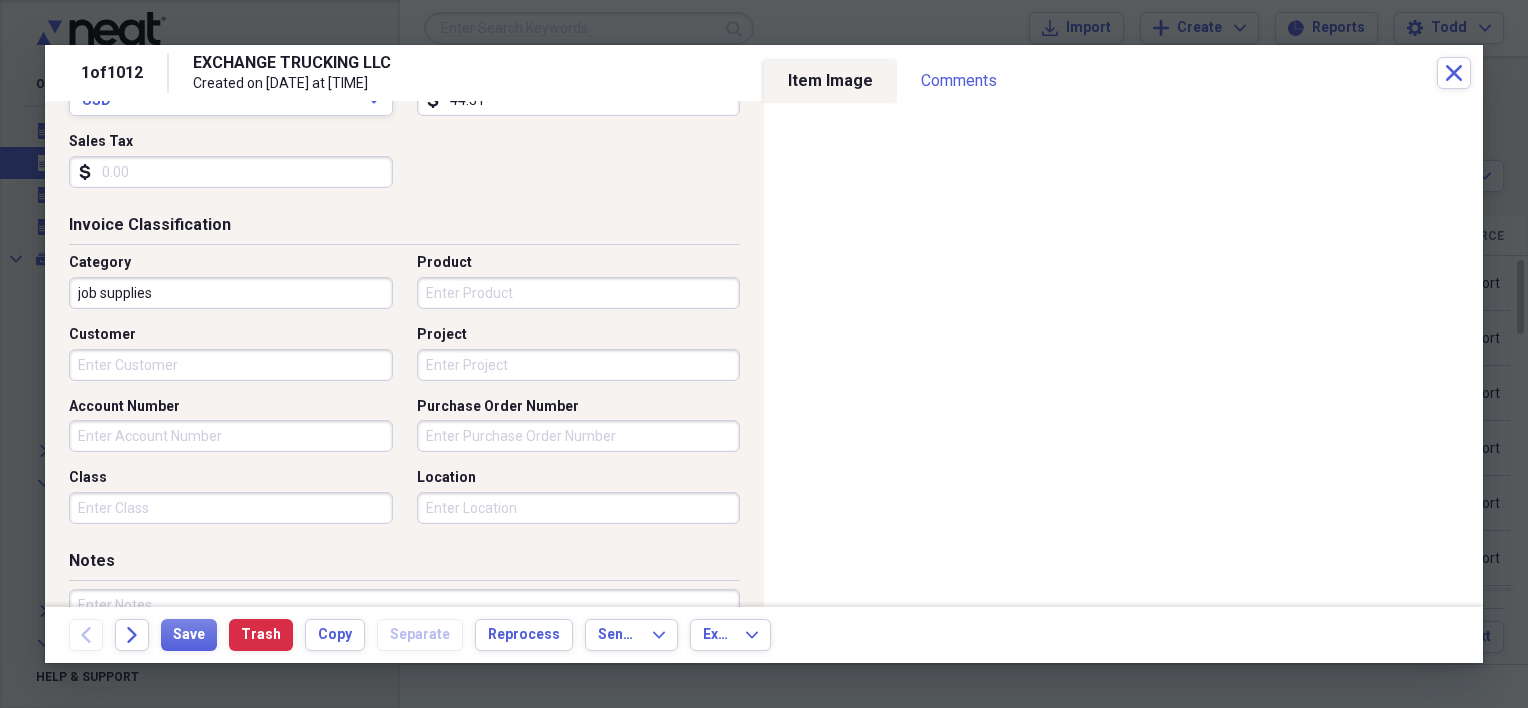 type 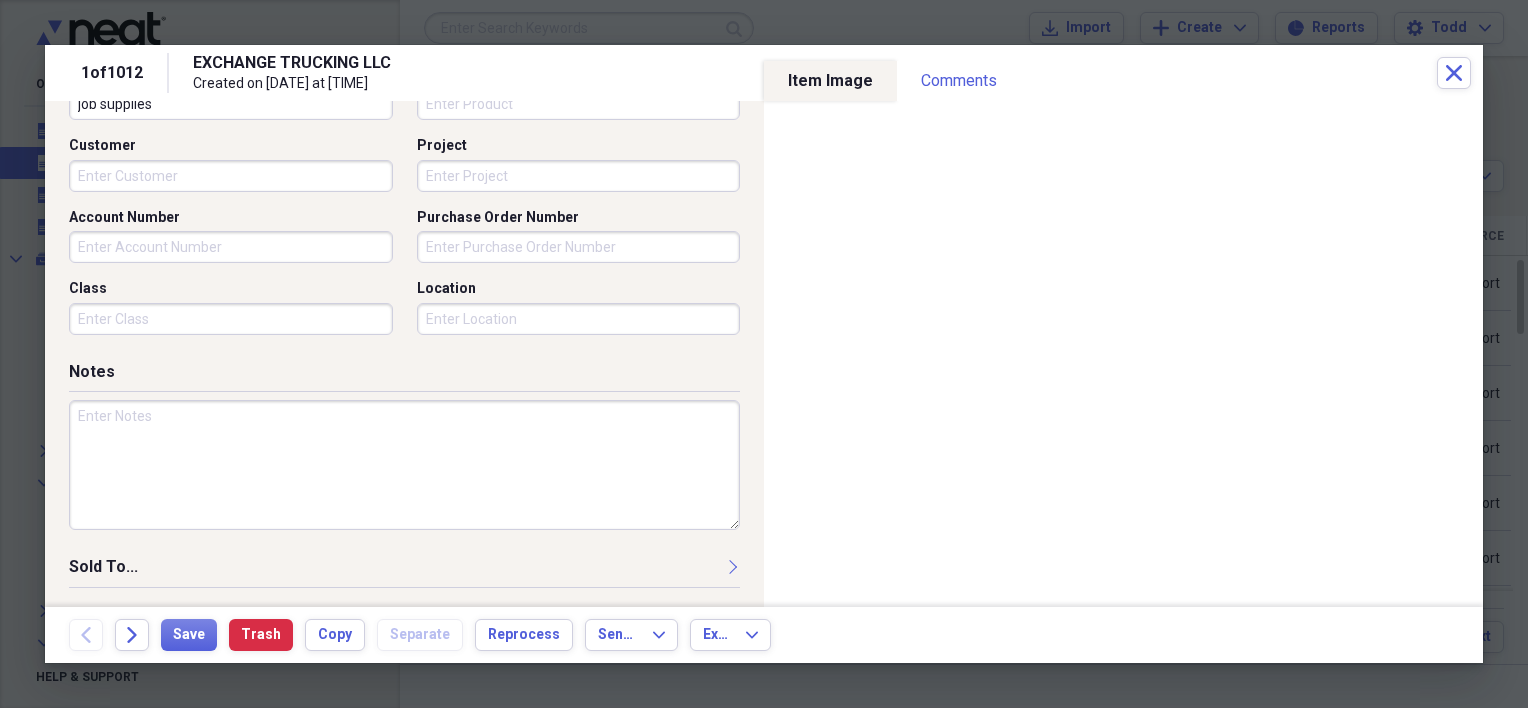 scroll, scrollTop: 600, scrollLeft: 0, axis: vertical 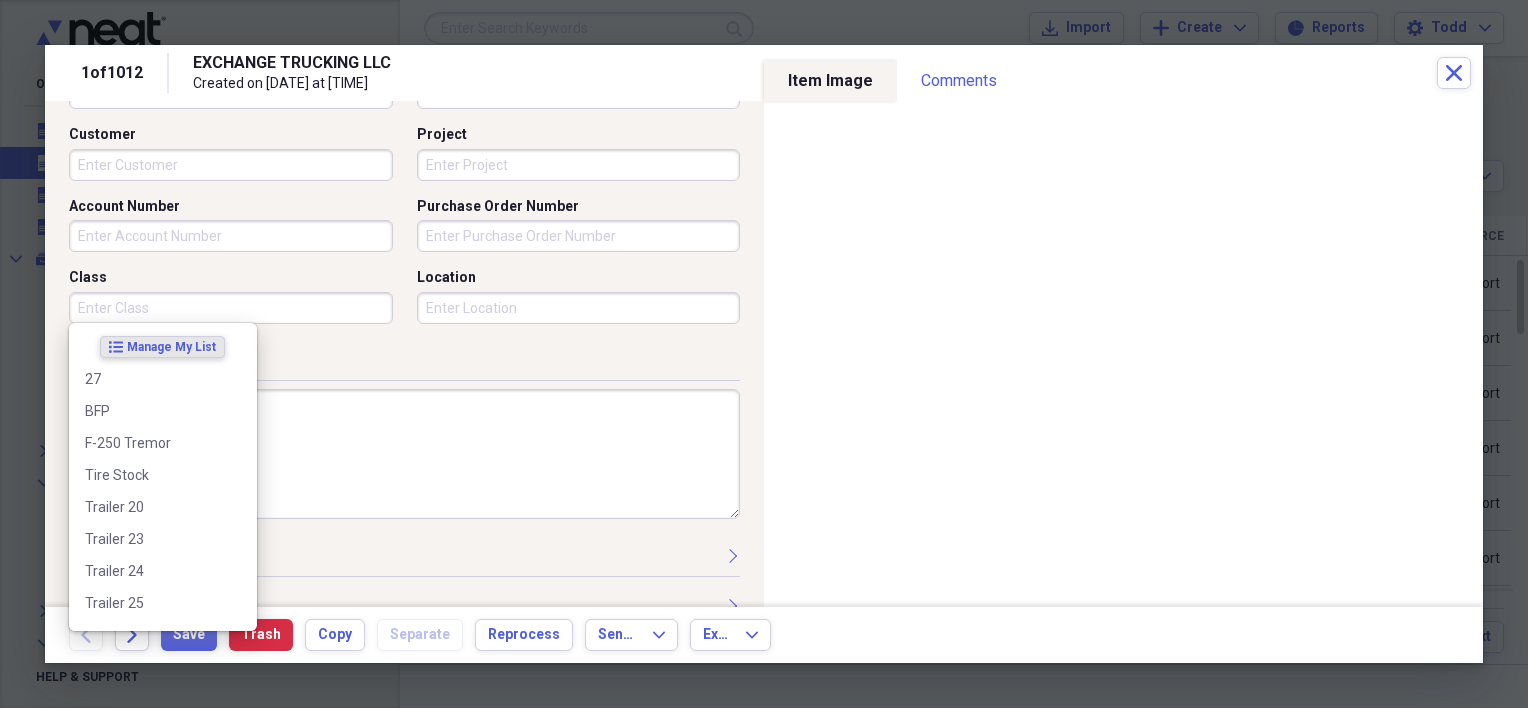 click on "Class" at bounding box center [231, 308] 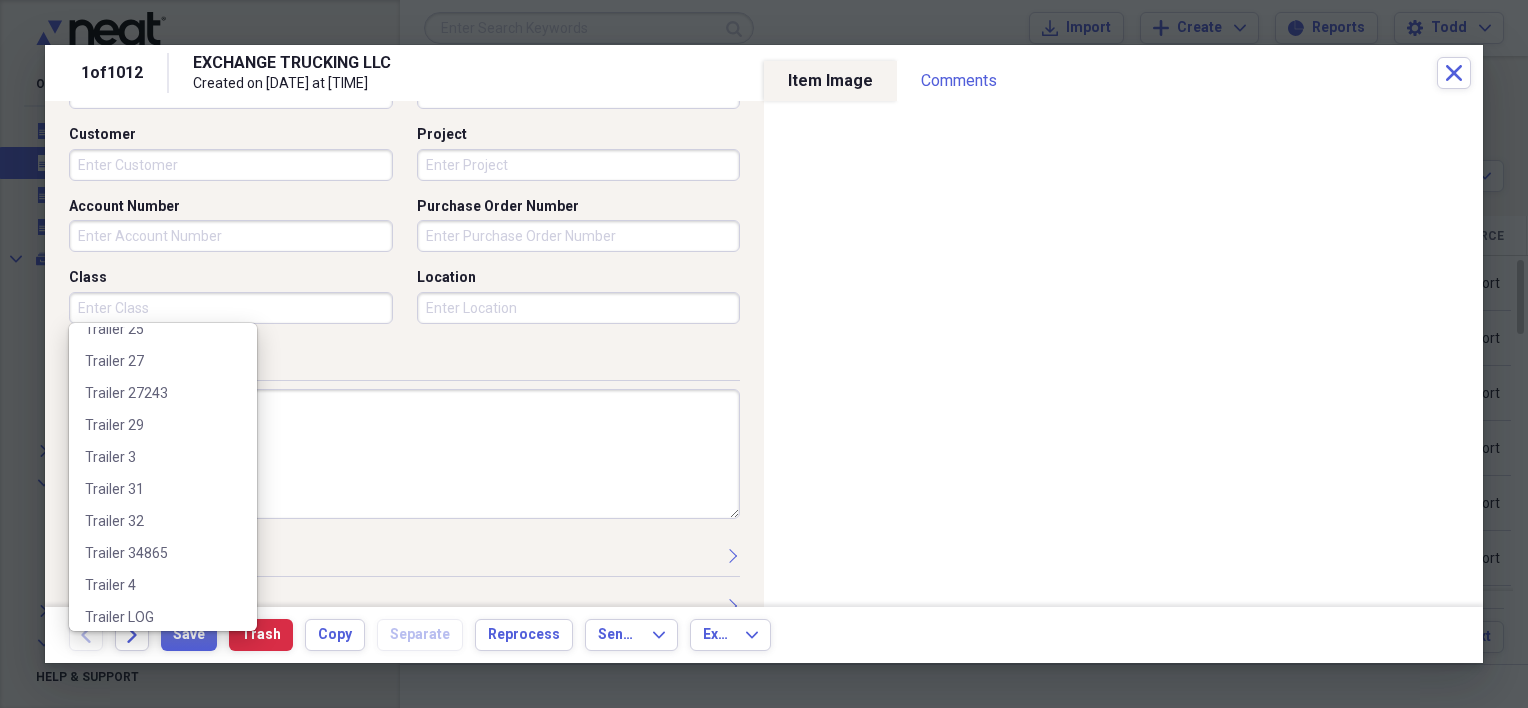 scroll, scrollTop: 0, scrollLeft: 0, axis: both 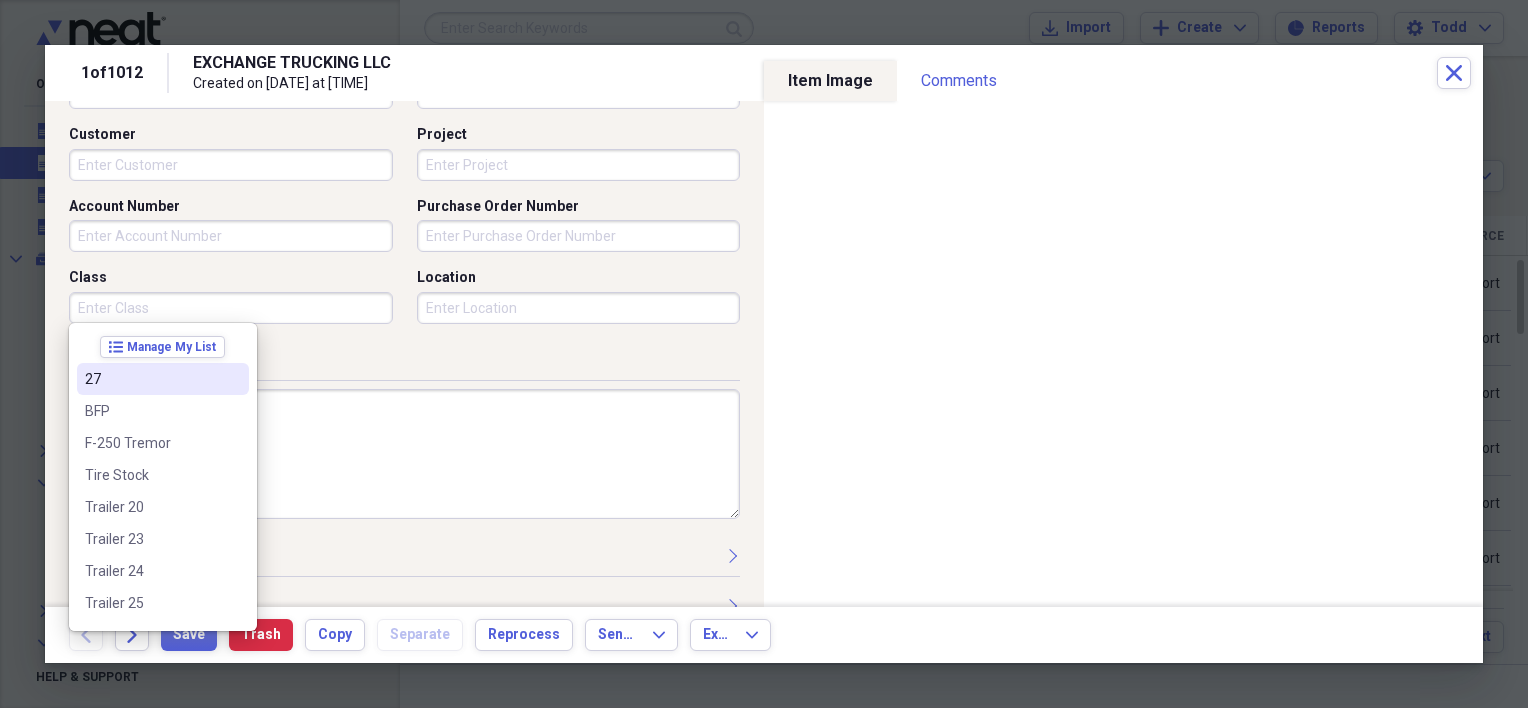 click on "Class" at bounding box center (231, 308) 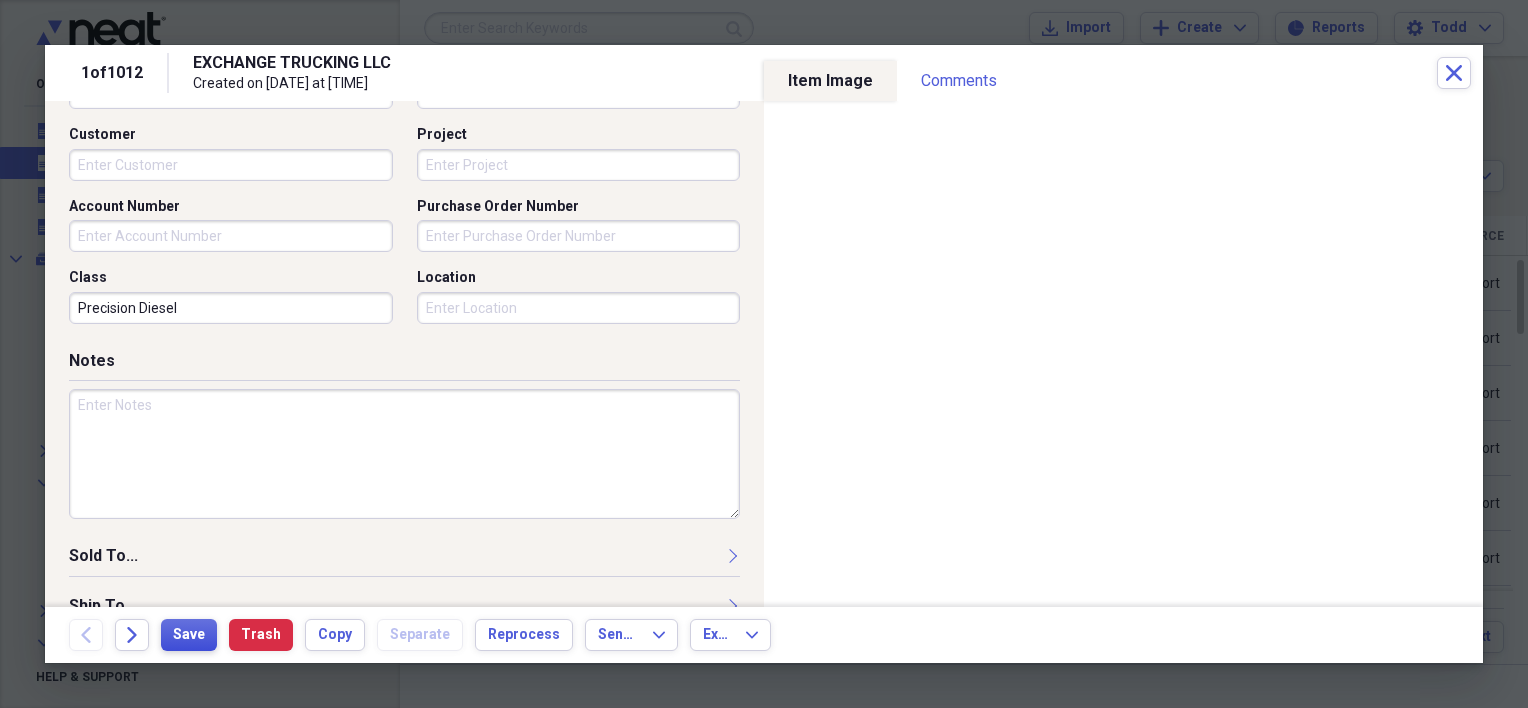 type on "Precision Diesel" 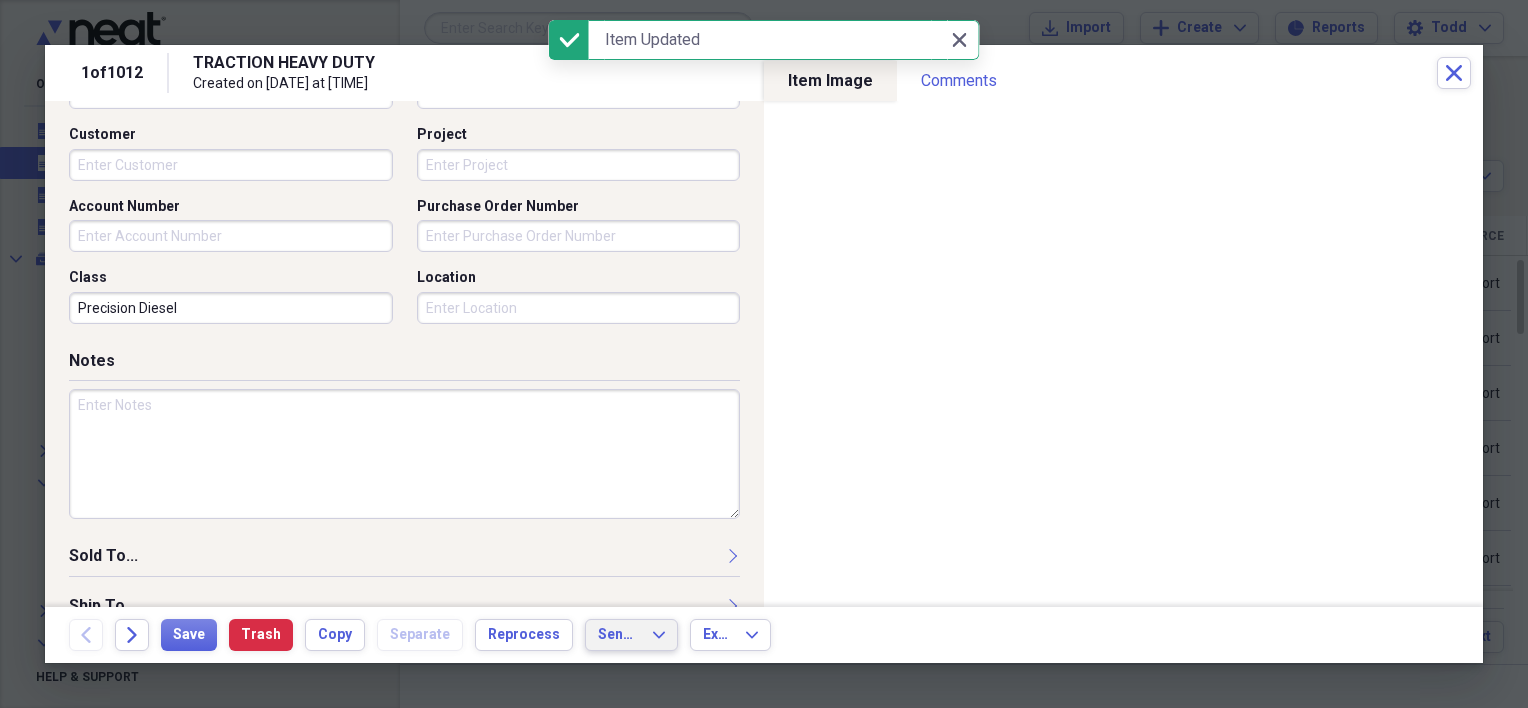 click on "Send To" at bounding box center (619, 635) 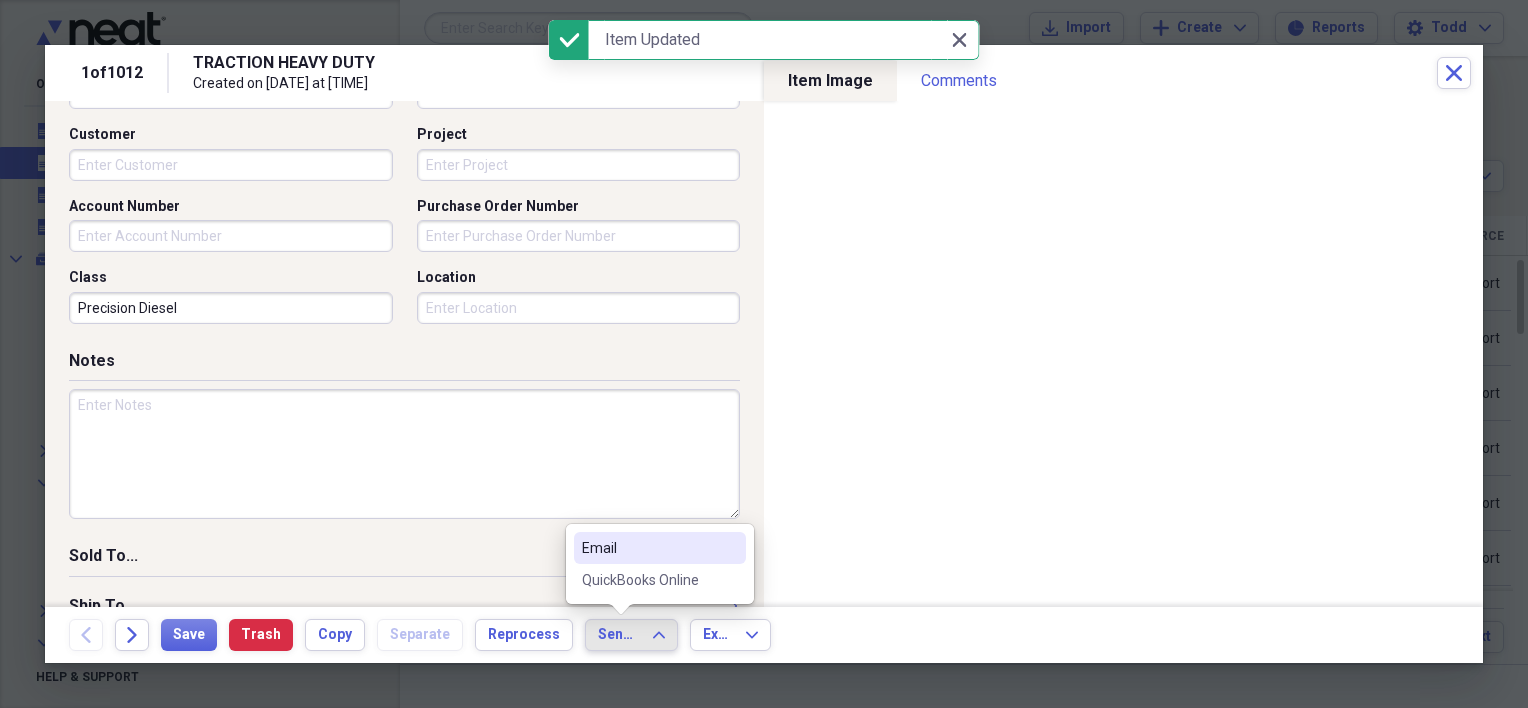 click on "QuickBooks Online" at bounding box center (648, 580) 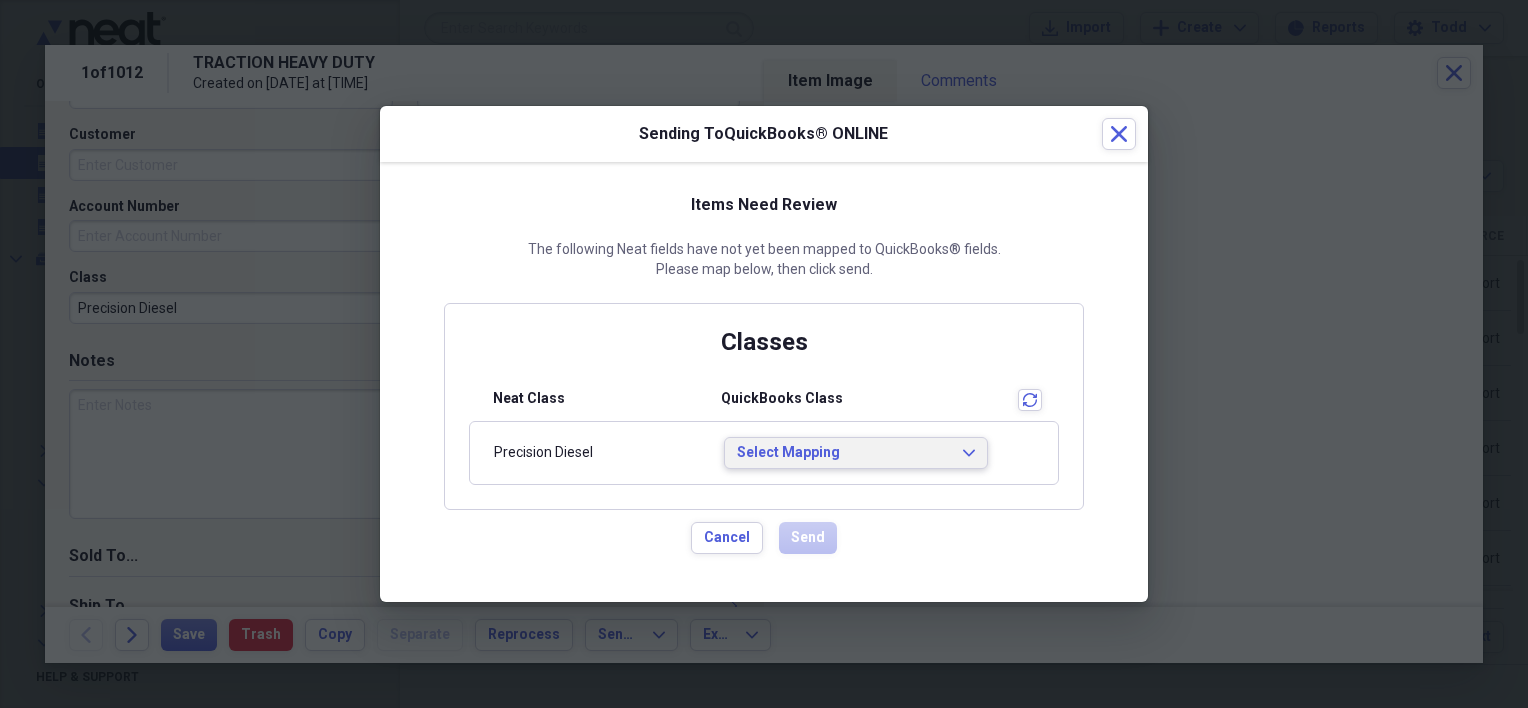 click on "Select Mapping" at bounding box center [844, 453] 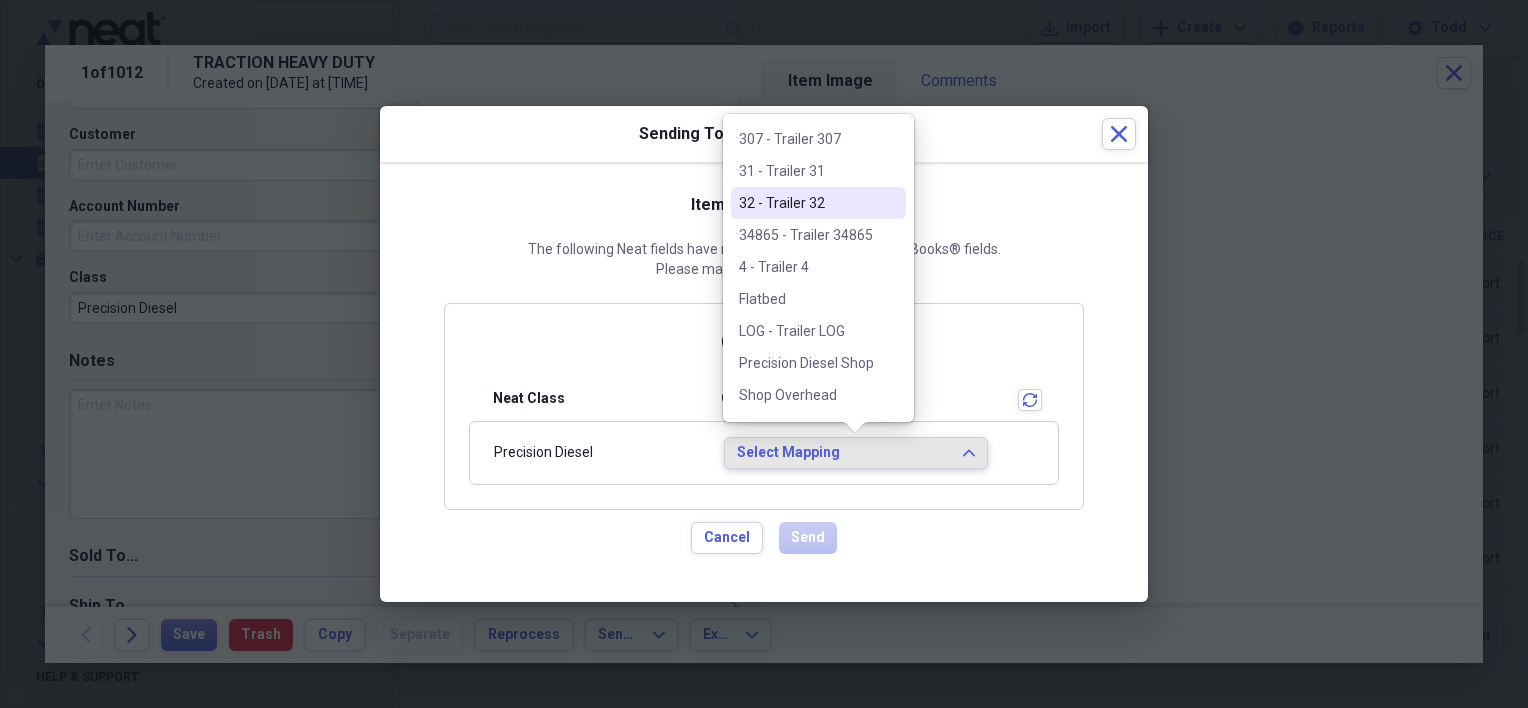 scroll, scrollTop: 860, scrollLeft: 0, axis: vertical 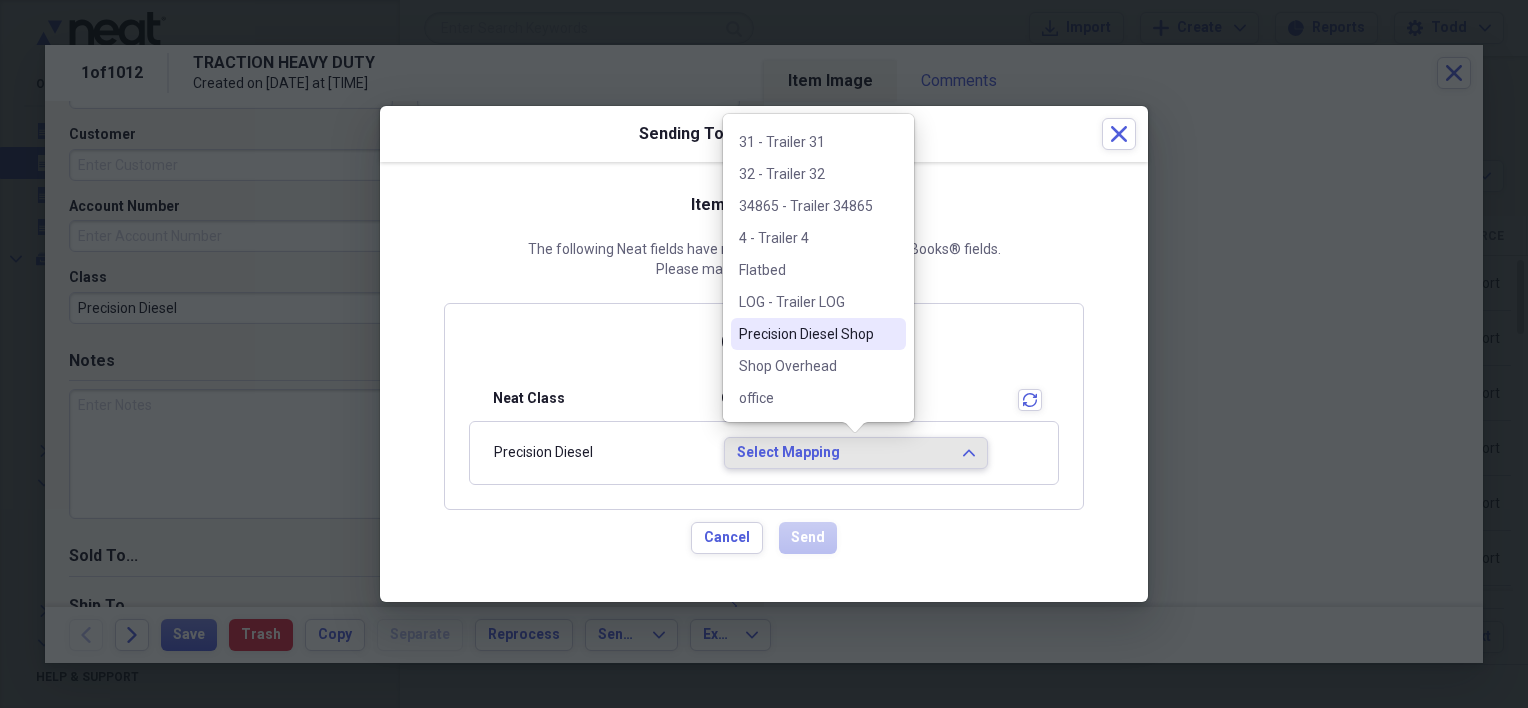 click on "Precision Diesel Shop" at bounding box center [806, 334] 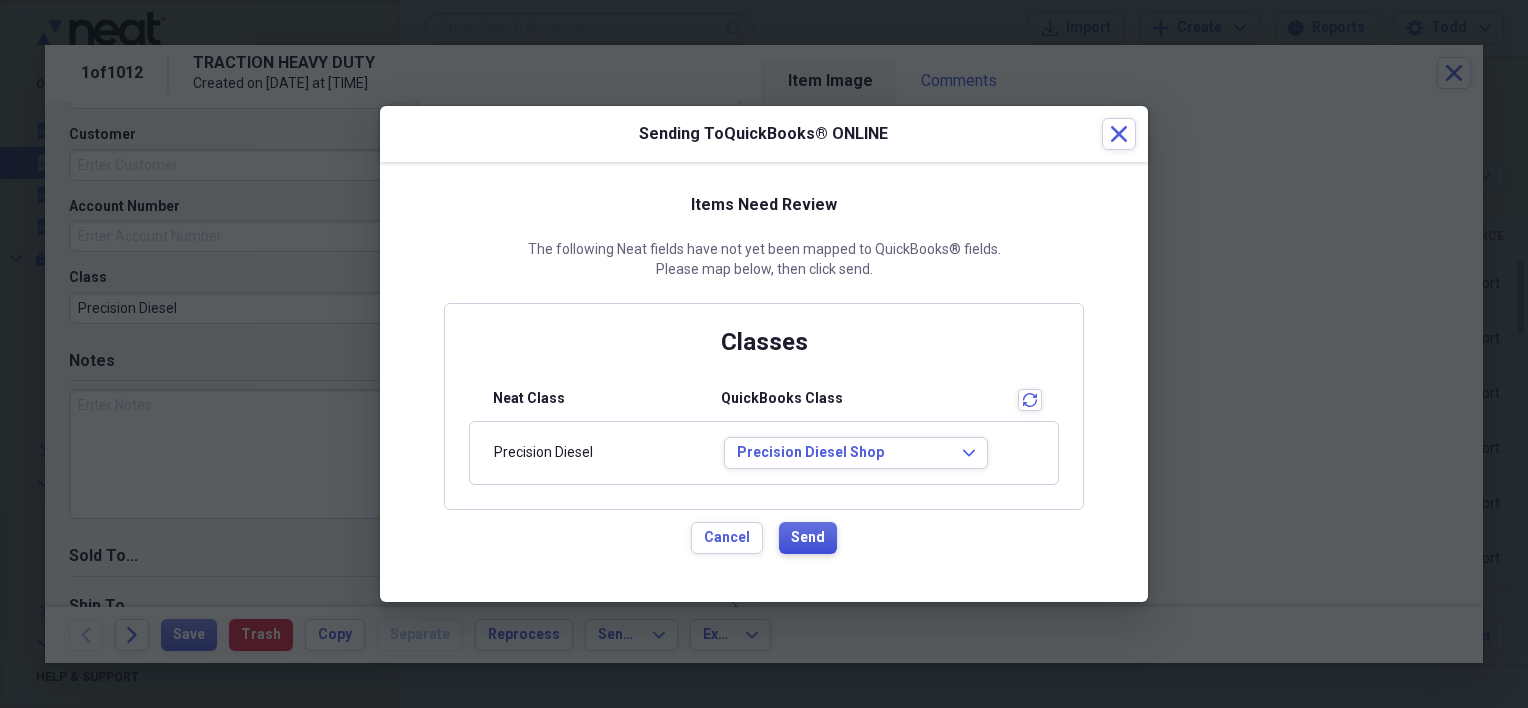 click on "Send" at bounding box center [808, 538] 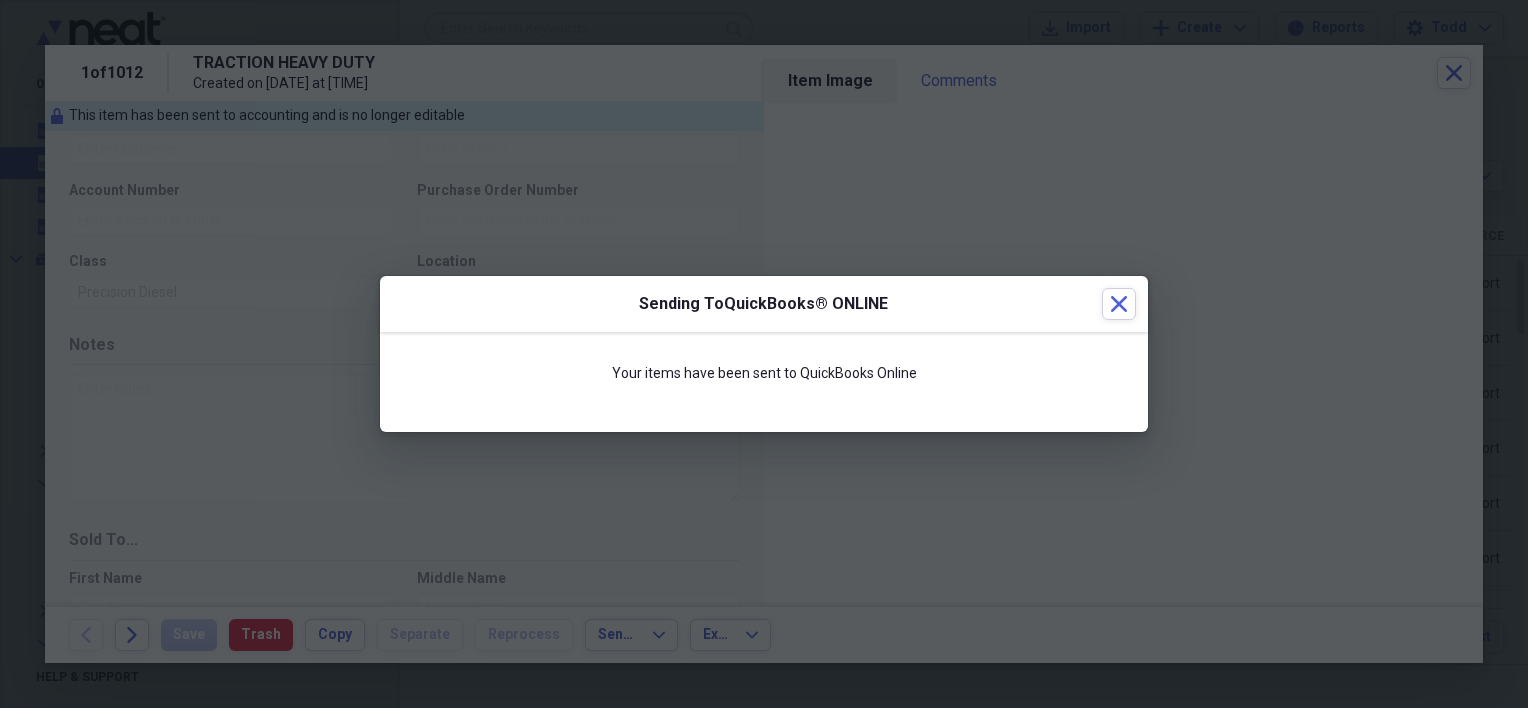 scroll, scrollTop: 584, scrollLeft: 0, axis: vertical 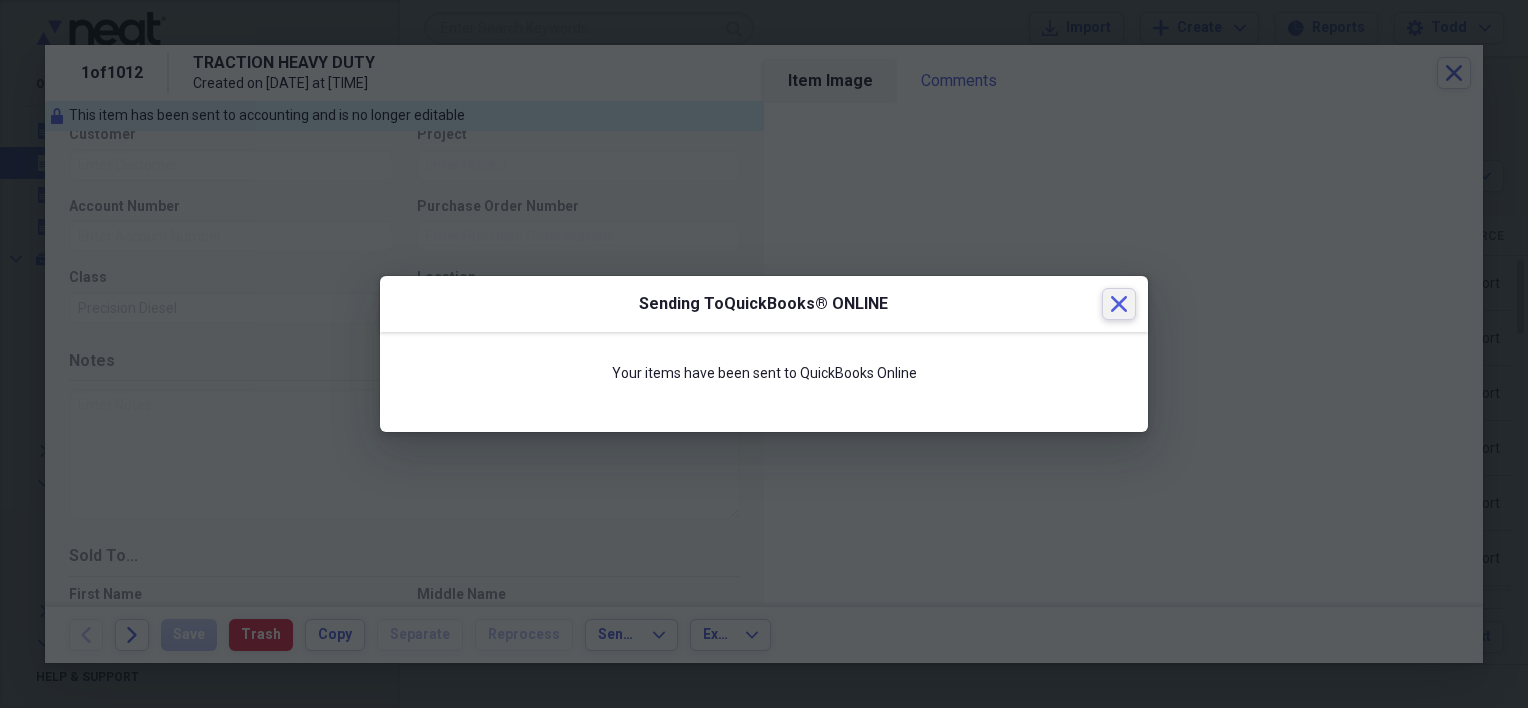 click on "Close" 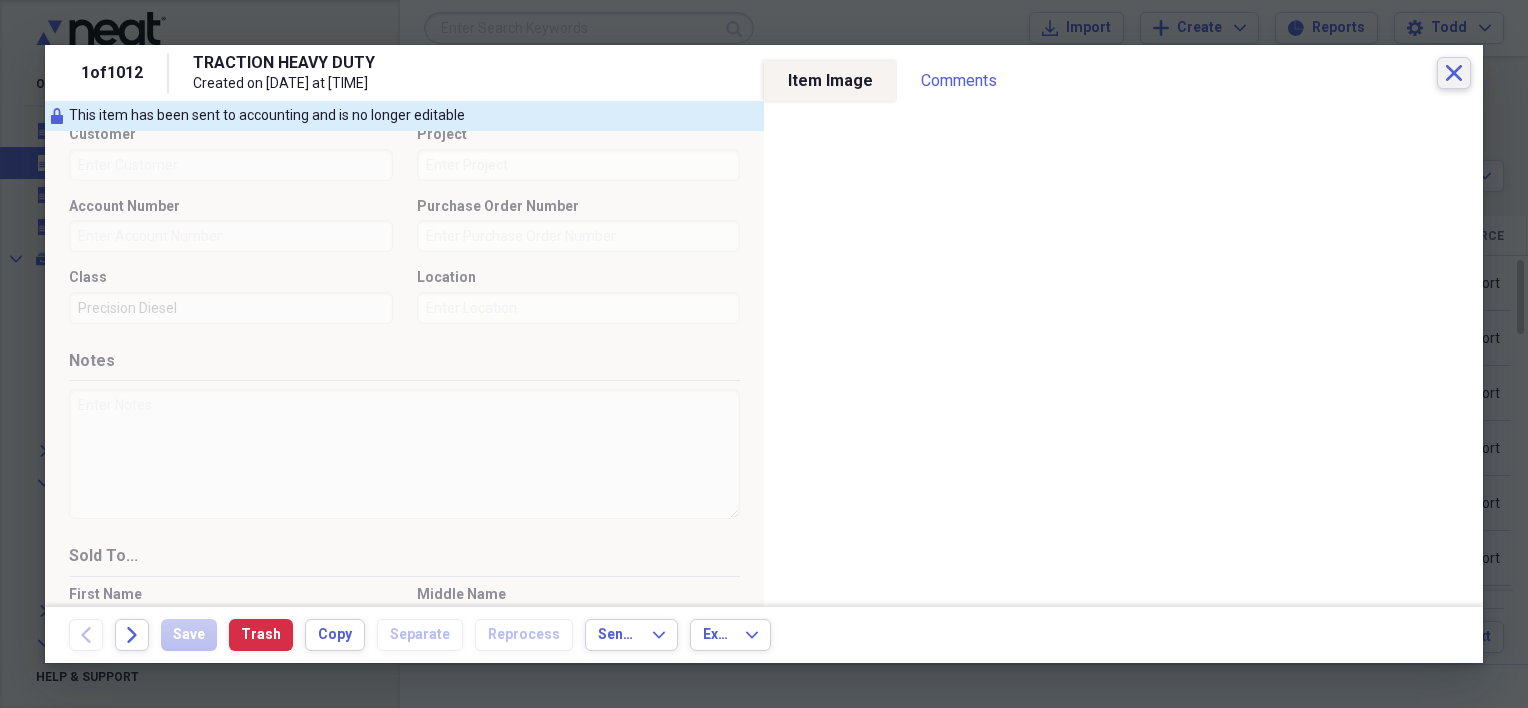 click on "Close" at bounding box center (1454, 73) 